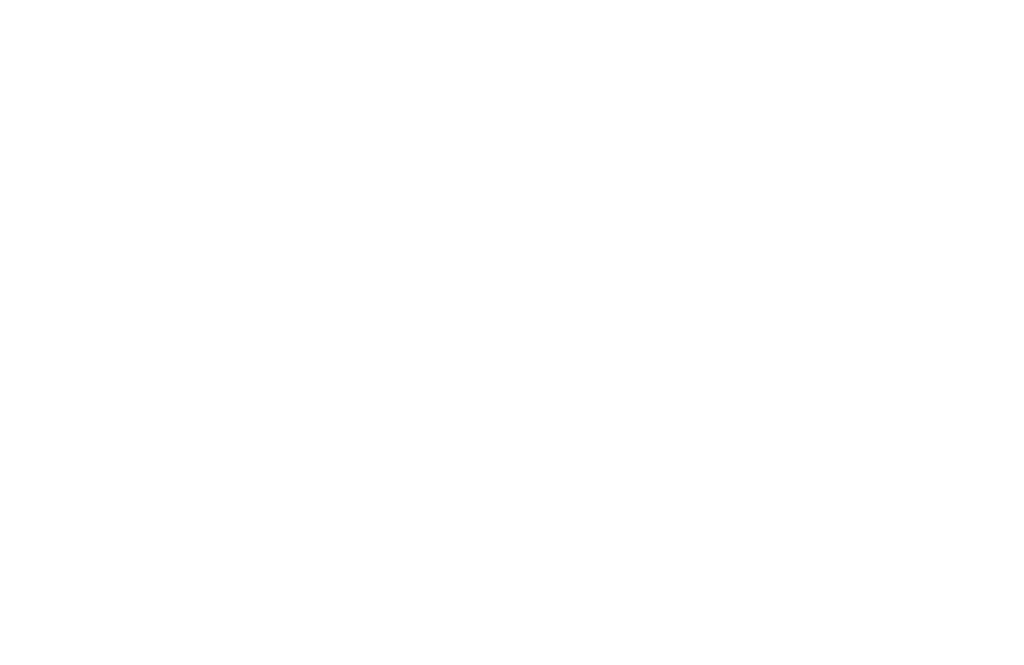 scroll, scrollTop: 0, scrollLeft: 0, axis: both 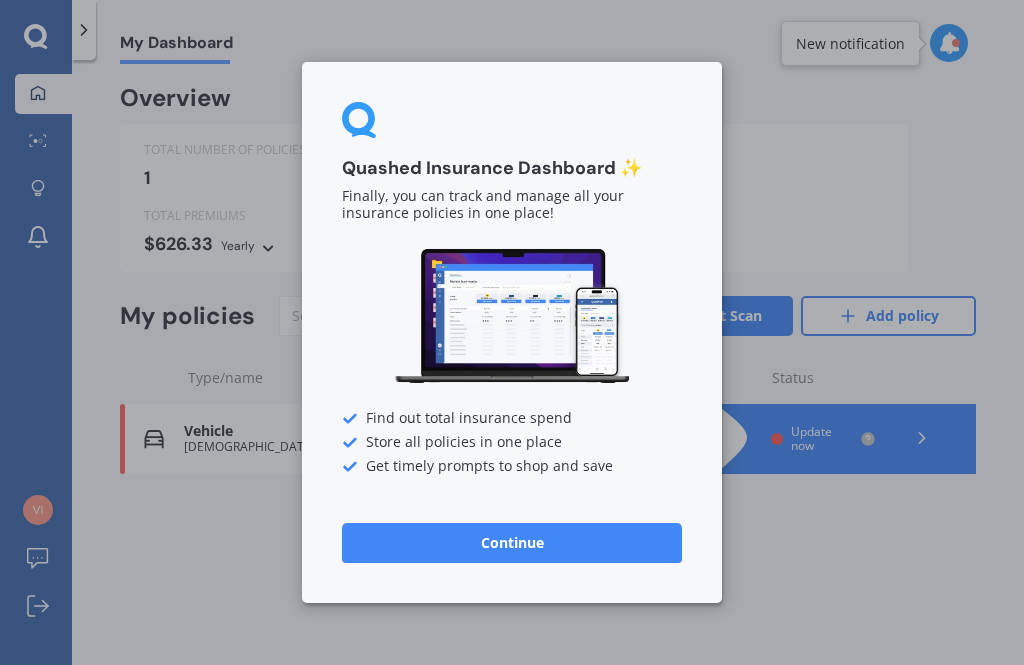 click on "Continue" at bounding box center [512, 543] 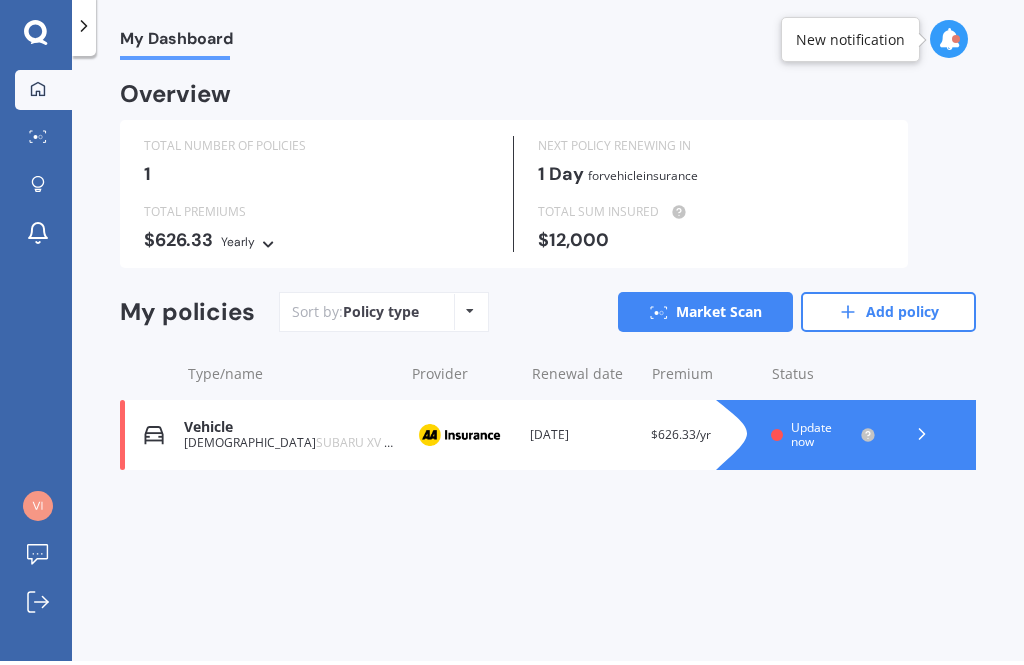 scroll, scrollTop: 4, scrollLeft: 0, axis: vertical 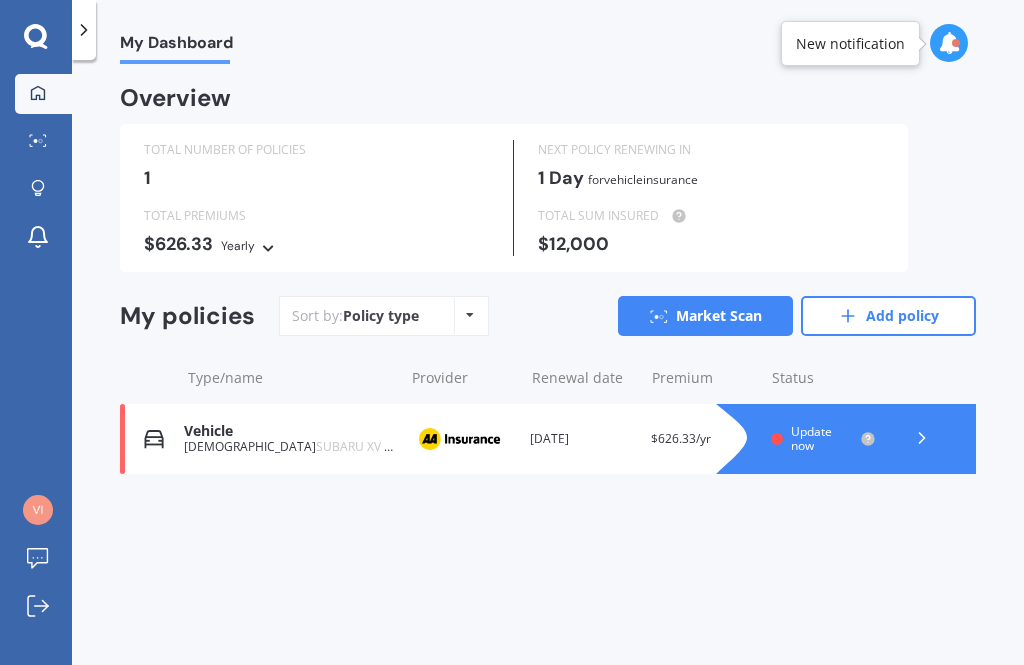 click on "$12,000" at bounding box center [711, 244] 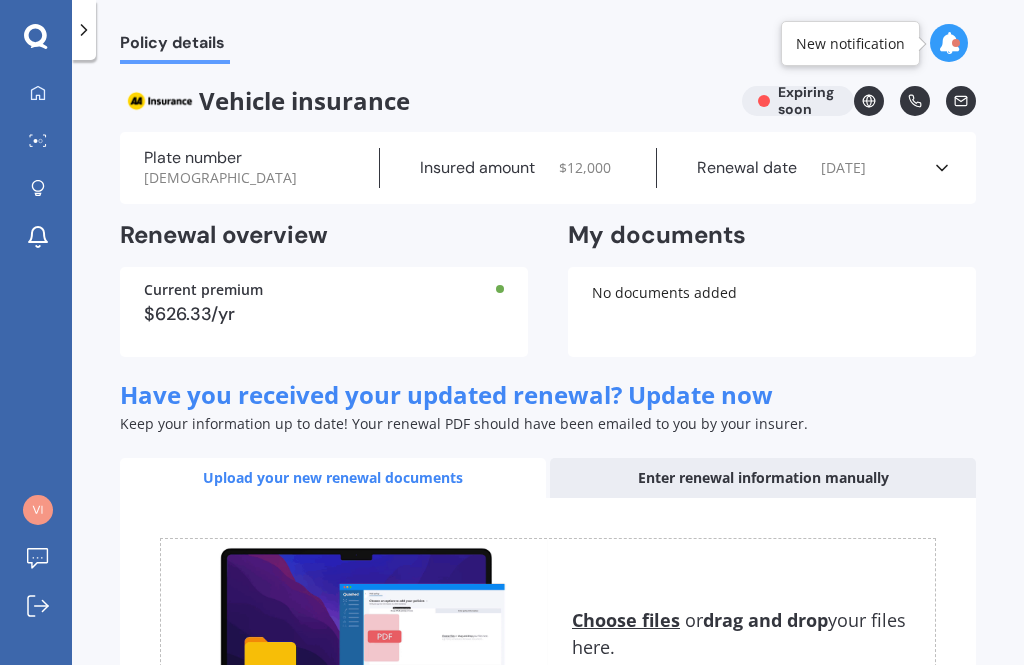 scroll, scrollTop: 1, scrollLeft: 0, axis: vertical 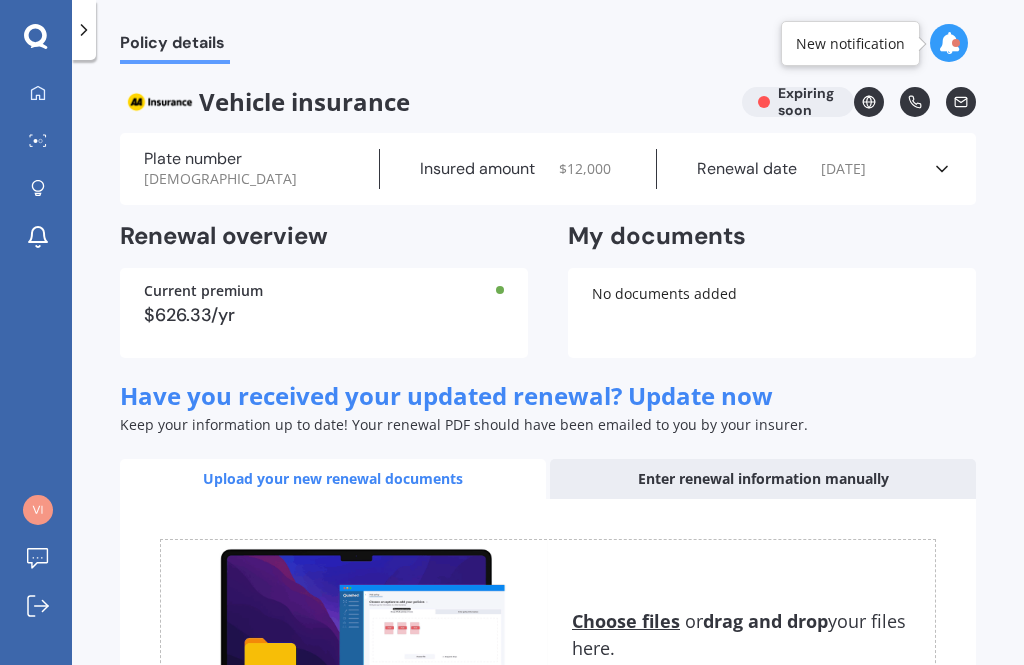 click on "Insured amount $ 12,000" at bounding box center [518, 169] 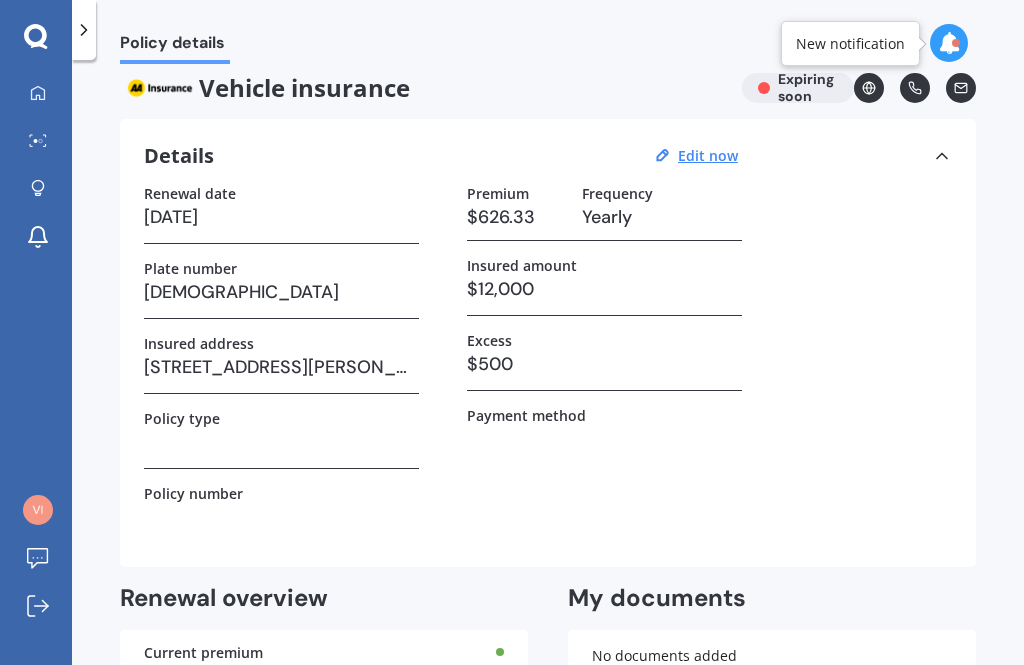 scroll, scrollTop: 13, scrollLeft: 0, axis: vertical 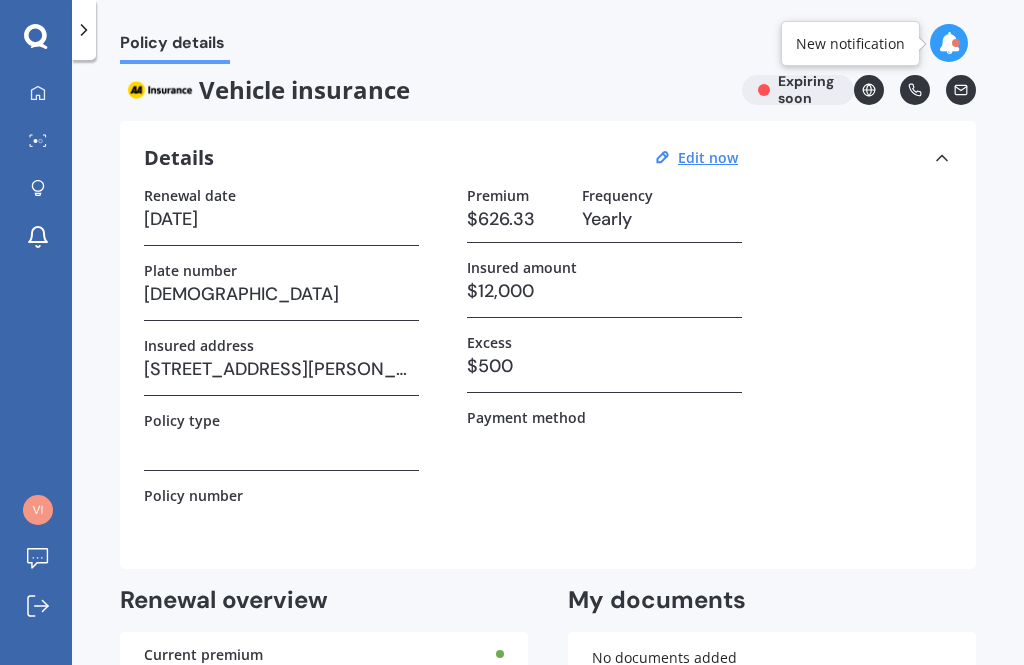 click on "$12,000" at bounding box center [604, 291] 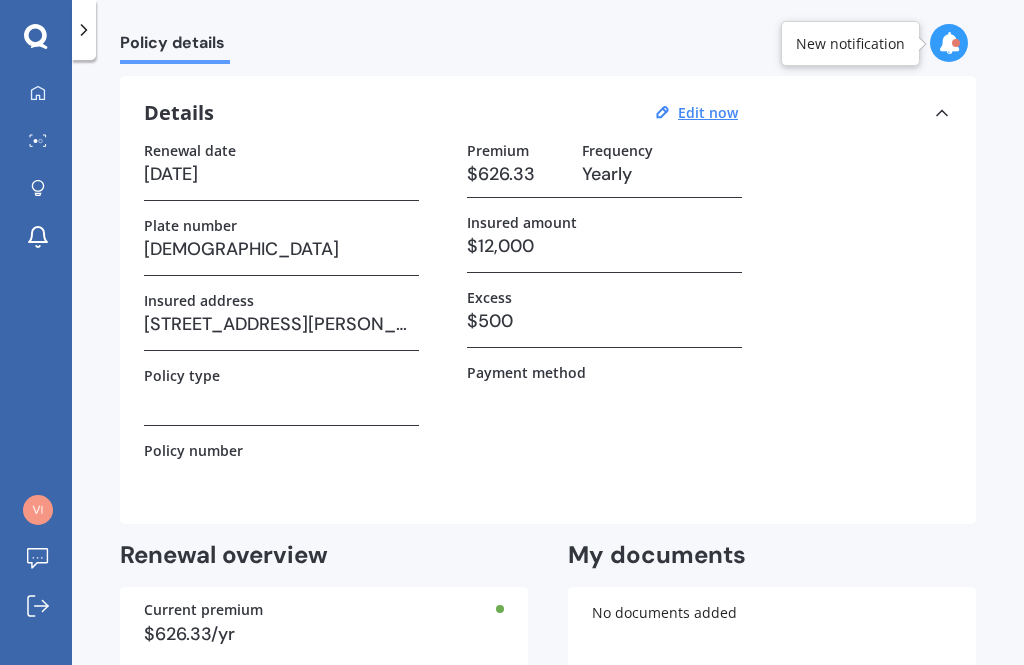 scroll, scrollTop: 52, scrollLeft: 0, axis: vertical 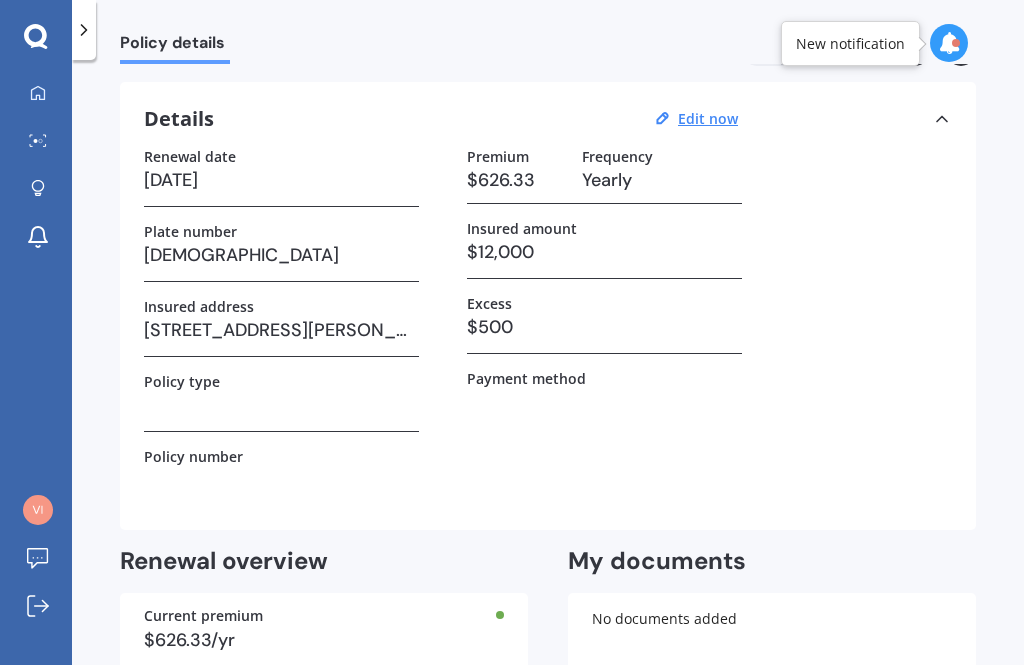 click on "Edit now" at bounding box center [708, 118] 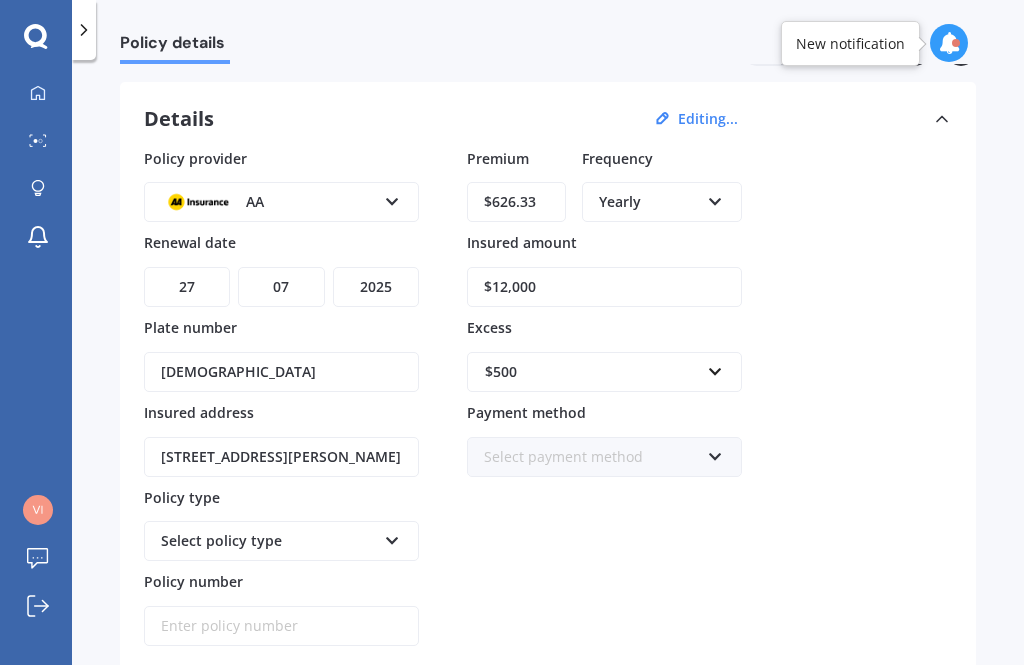 click on "$12,000" at bounding box center (604, 287) 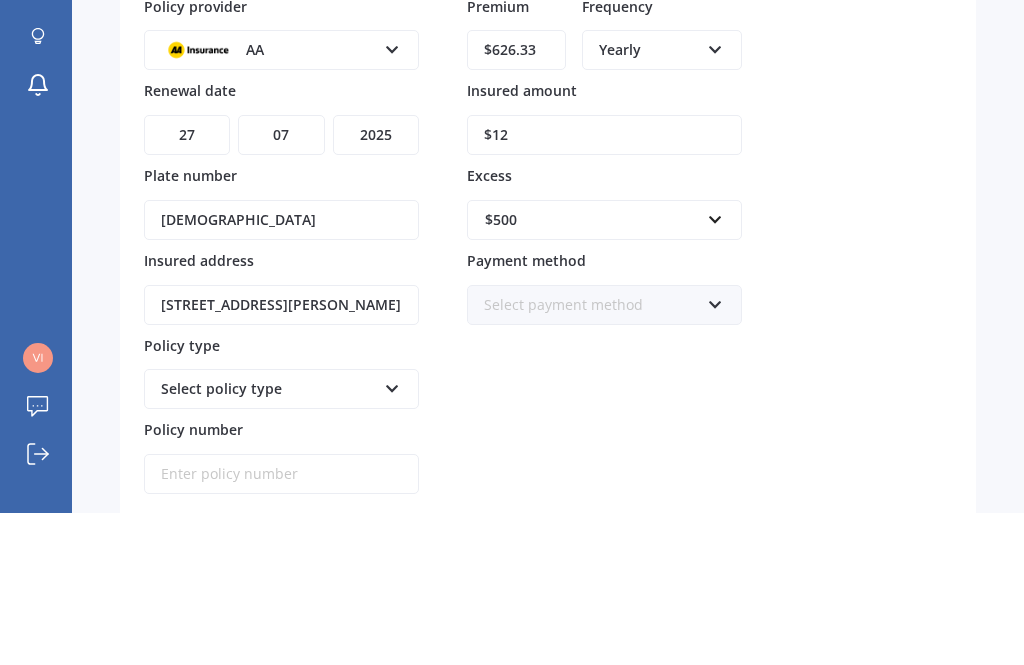 type on "$1" 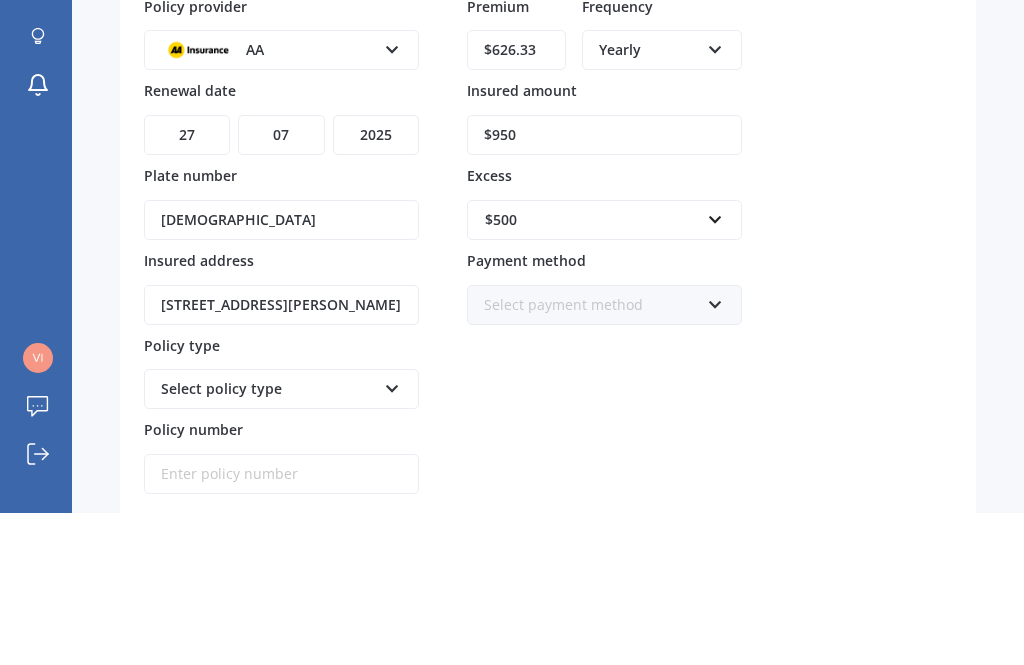 type on "$9,500" 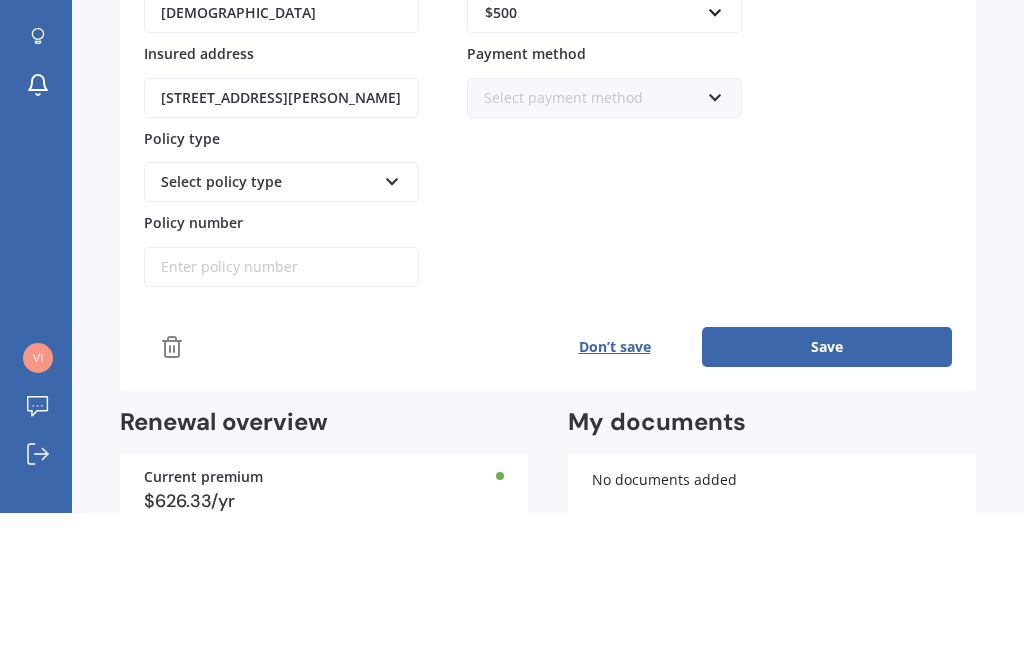 scroll, scrollTop: 443, scrollLeft: 0, axis: vertical 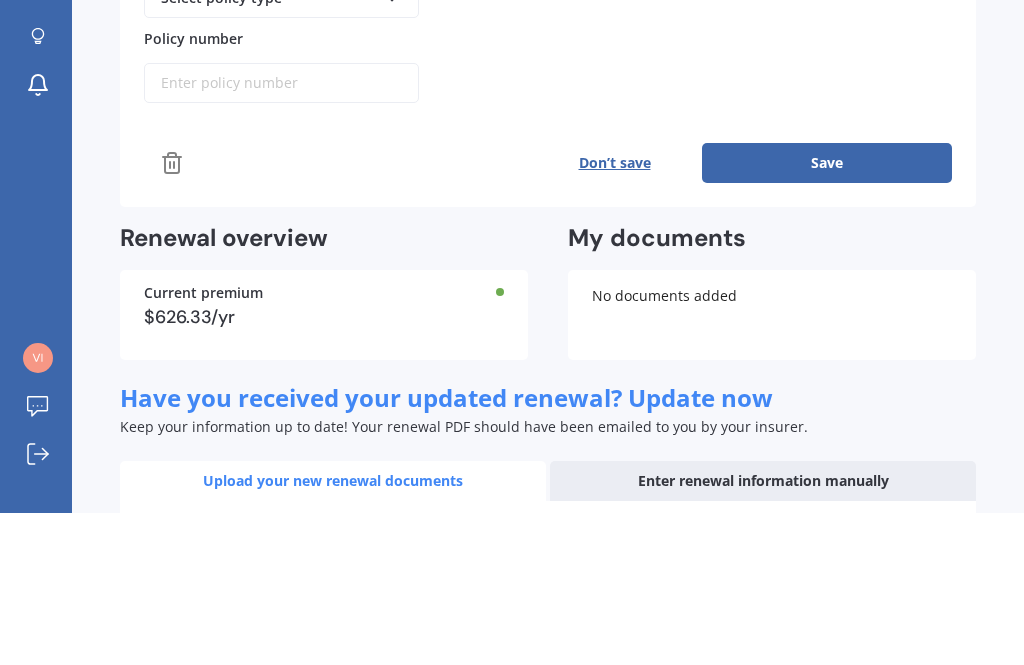 click on "Save" at bounding box center [827, 315] 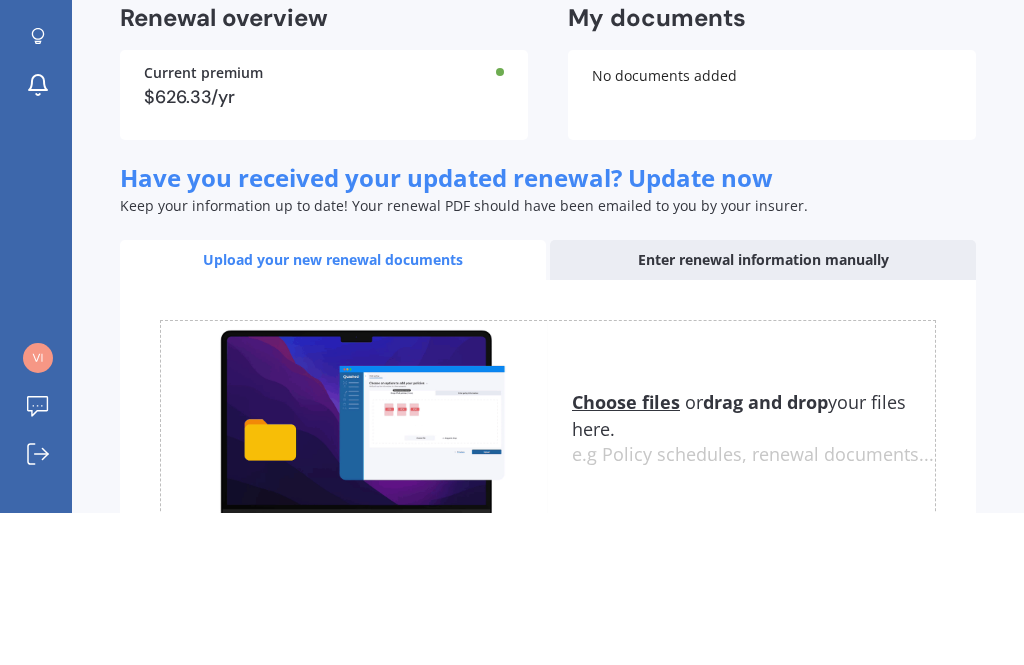 scroll, scrollTop: 64, scrollLeft: 0, axis: vertical 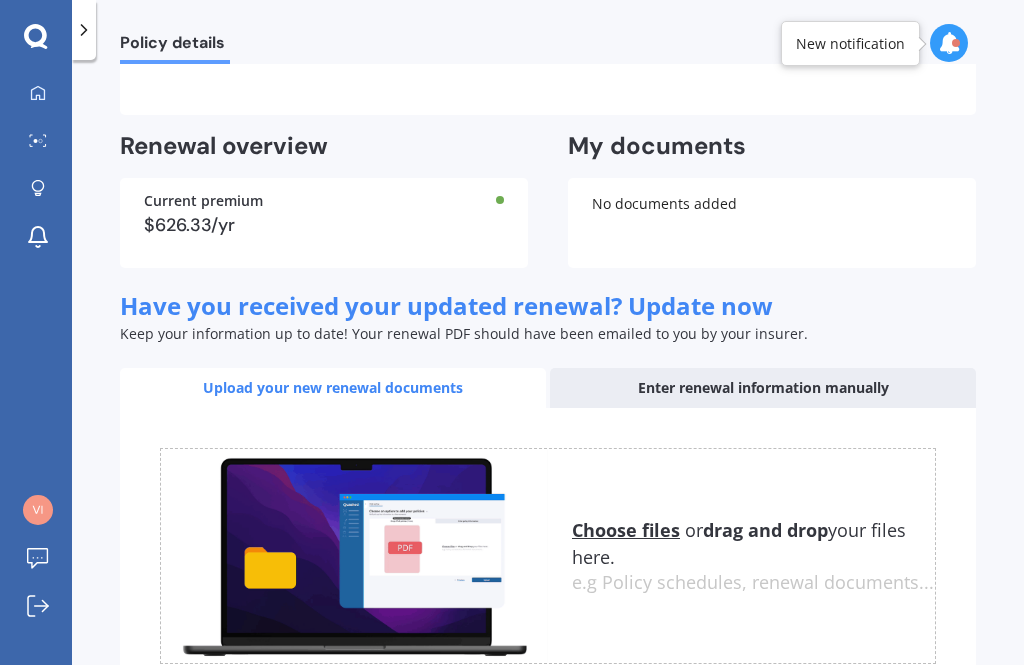 click on "Vehicle insurance Expiring soon Details Edit now Renewal date [DATE] Plate number 14VIV Insured address [STREET_ADDRESS][PERSON_NAME] Policy type Policy number Premium $626.33 Frequency Yearly Insured amount $9,500 Excess $500 Payment method Renewal overview Current premium $626.33/yr My documents Uploading You currently have no documents stored here Choose files   or  drag and drop  your files here. Choose files or photos e.g Policy schedules, renewal documents... The file name   already exists, would you like to replace it? Confirm Cancel No documents added Have you received your updated renewal? Update now Keep your information up to date! Your renewal PDF should have been emailed to you by your insurer. Upload your new renewal documents Enter renewal information manually Uploading Choose files   or  drag and drop  your files here. Choose files or photos e.g Policy schedules, renewal documents... The file name   already exists, would you like to replace it? Confirm Cancel Back to dashboard" at bounding box center (548, 194) 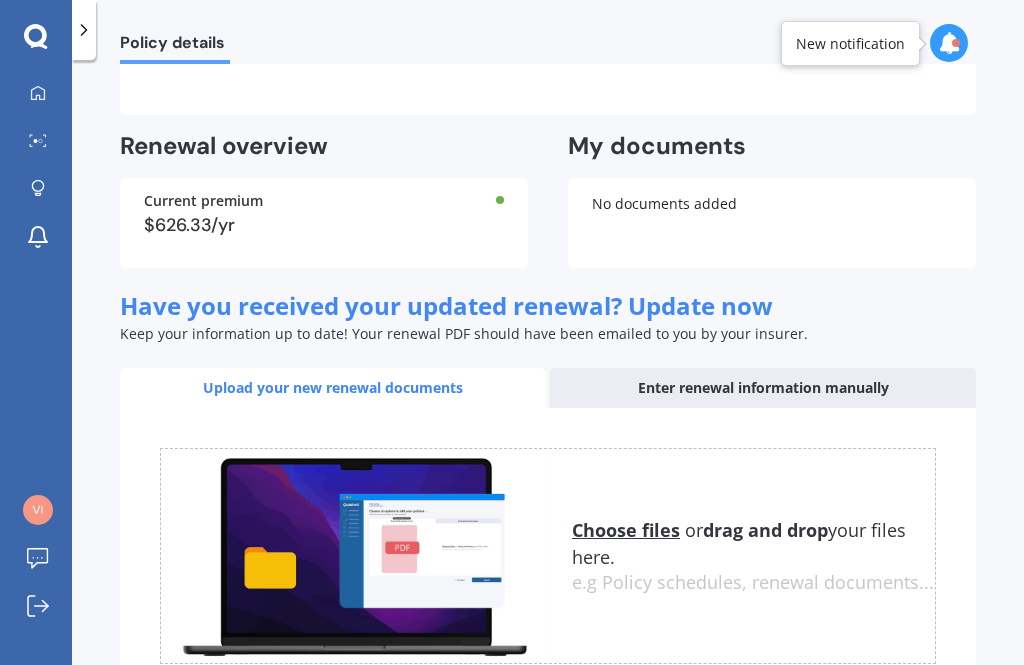 click on "My Dashboard Market Scan Explore insurance Notifications [PERSON_NAME] Submit feedback Log out" at bounding box center (36, 369) 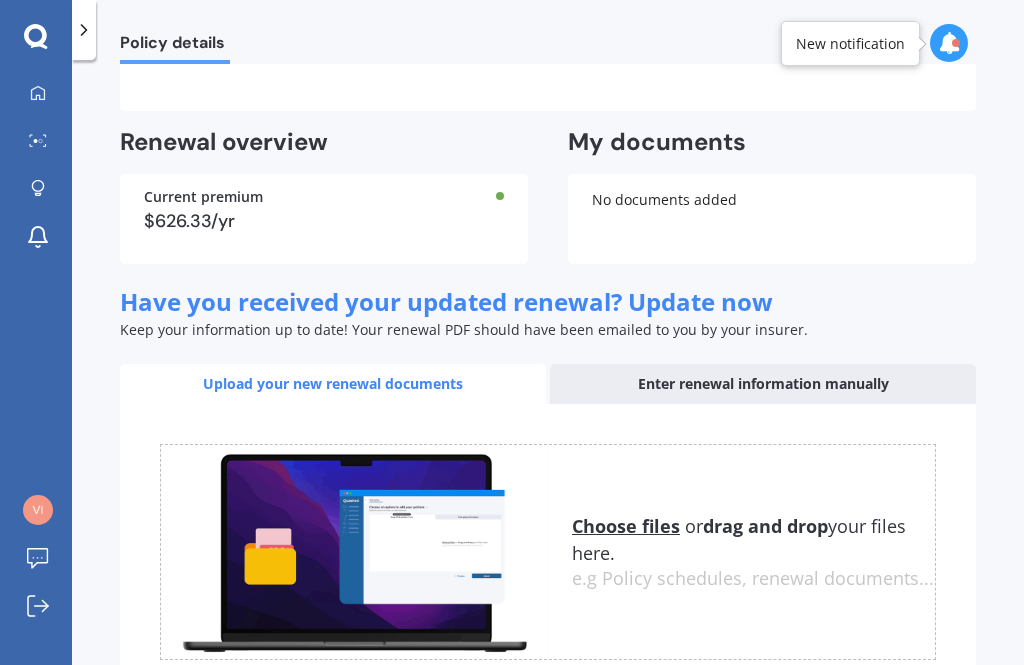scroll, scrollTop: 538, scrollLeft: 0, axis: vertical 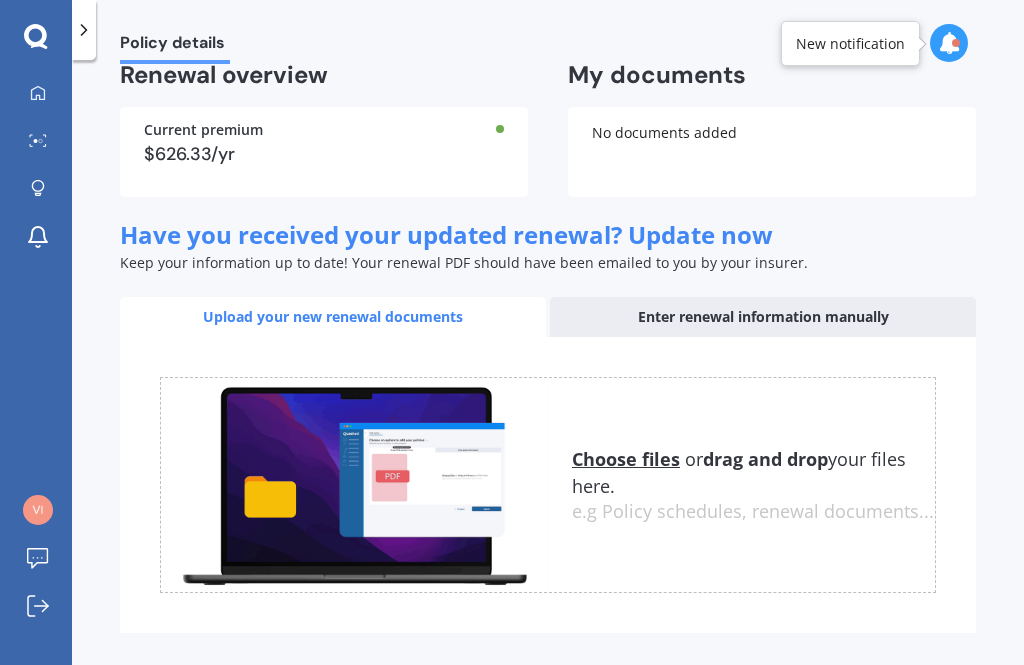 click on "Back to dashboard" at bounding box center [851, 673] 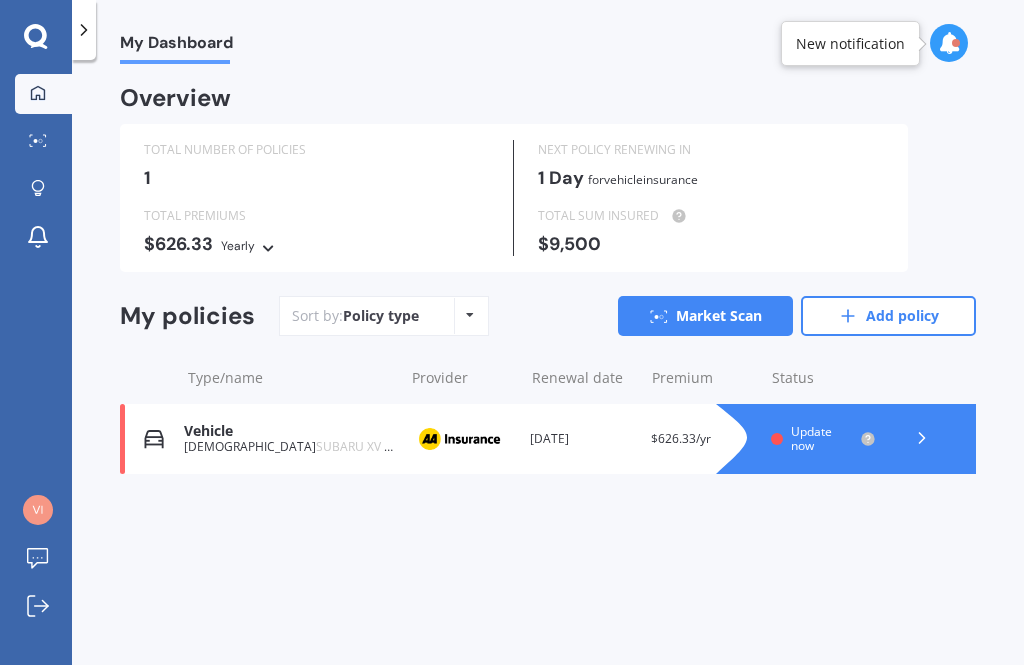 scroll, scrollTop: 0, scrollLeft: 0, axis: both 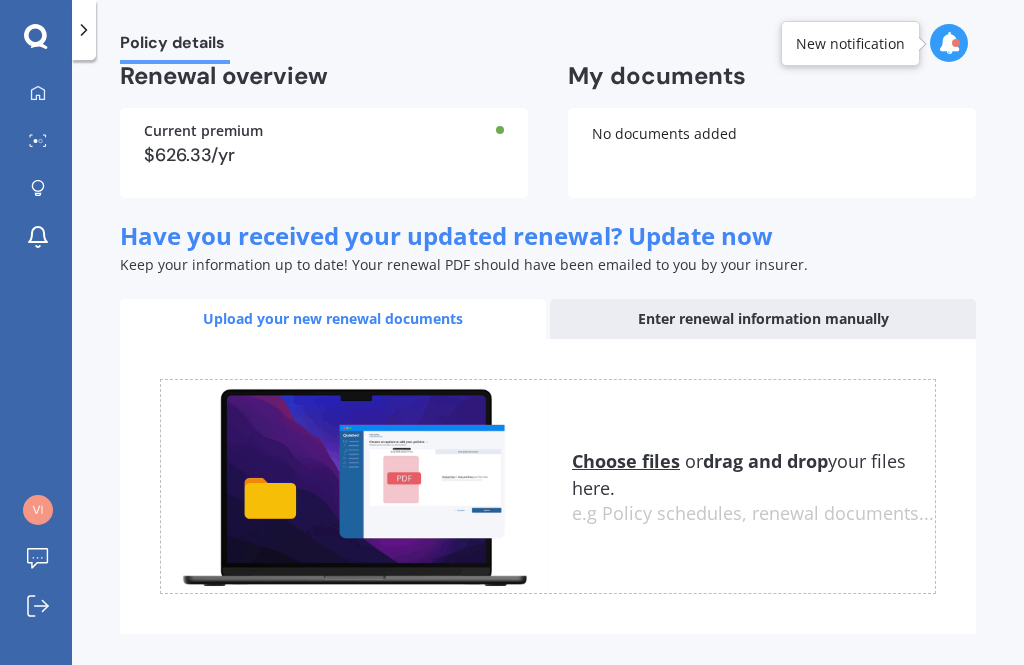 click on "Back to dashboard" at bounding box center [851, 674] 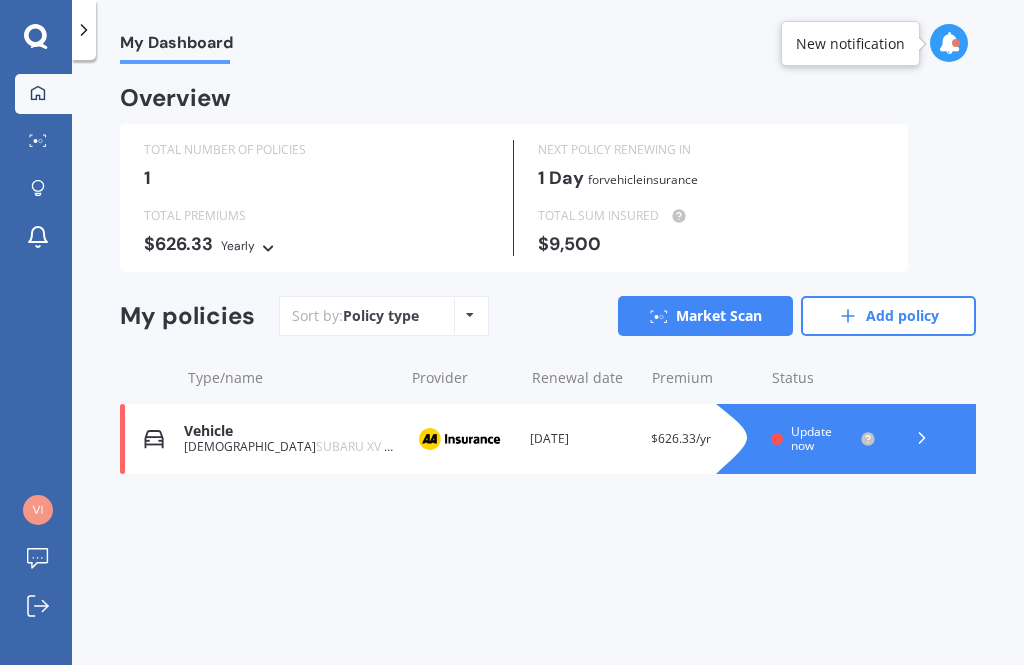 scroll, scrollTop: 0, scrollLeft: 0, axis: both 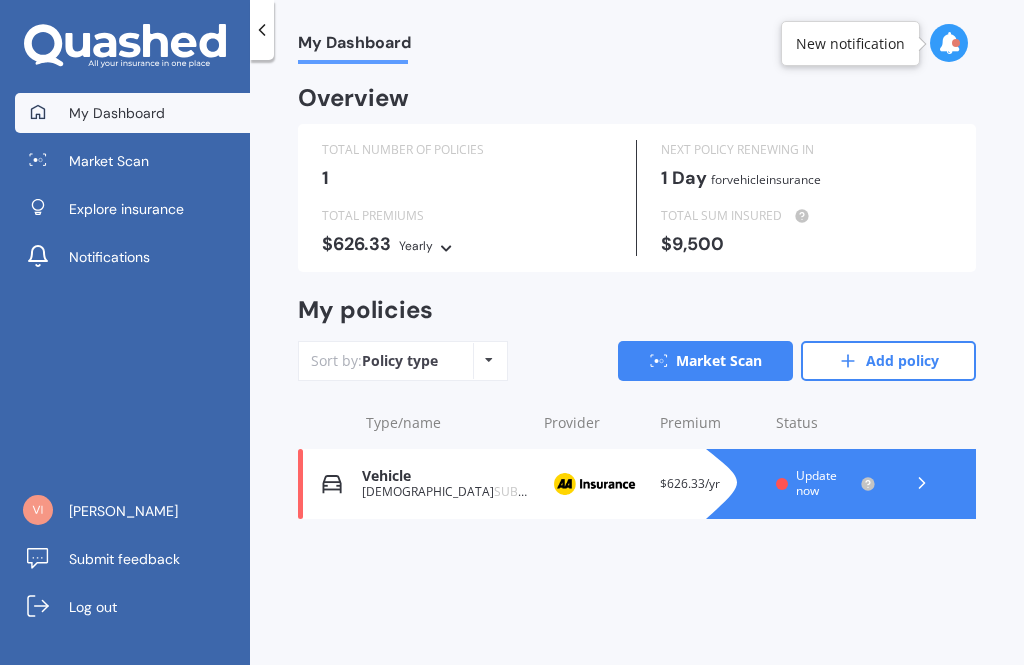 click on "Explore insurance" at bounding box center [132, 209] 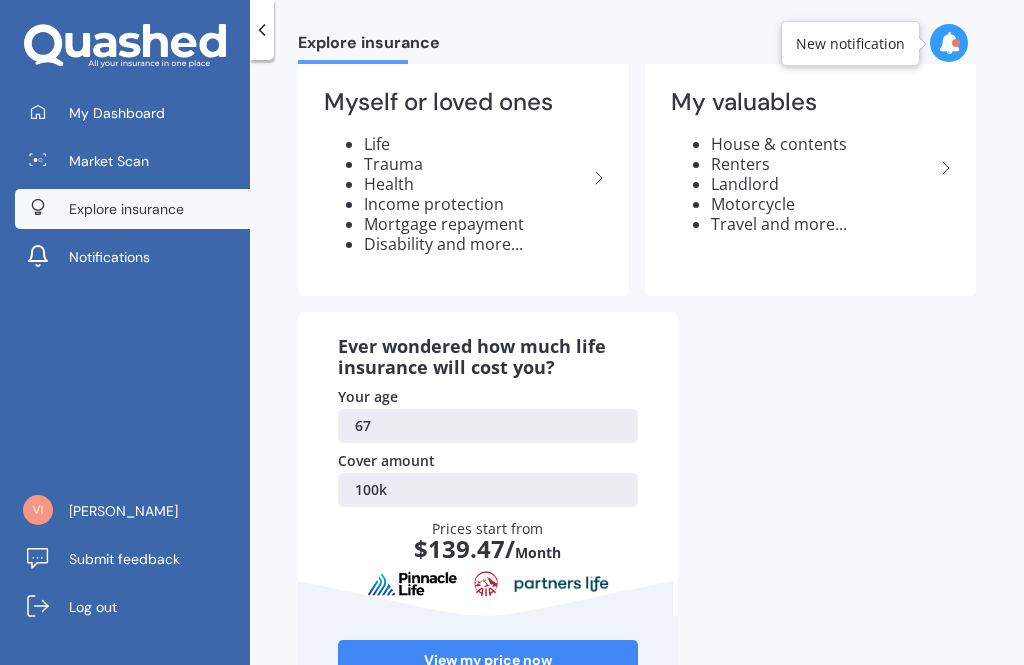 scroll, scrollTop: 218, scrollLeft: 0, axis: vertical 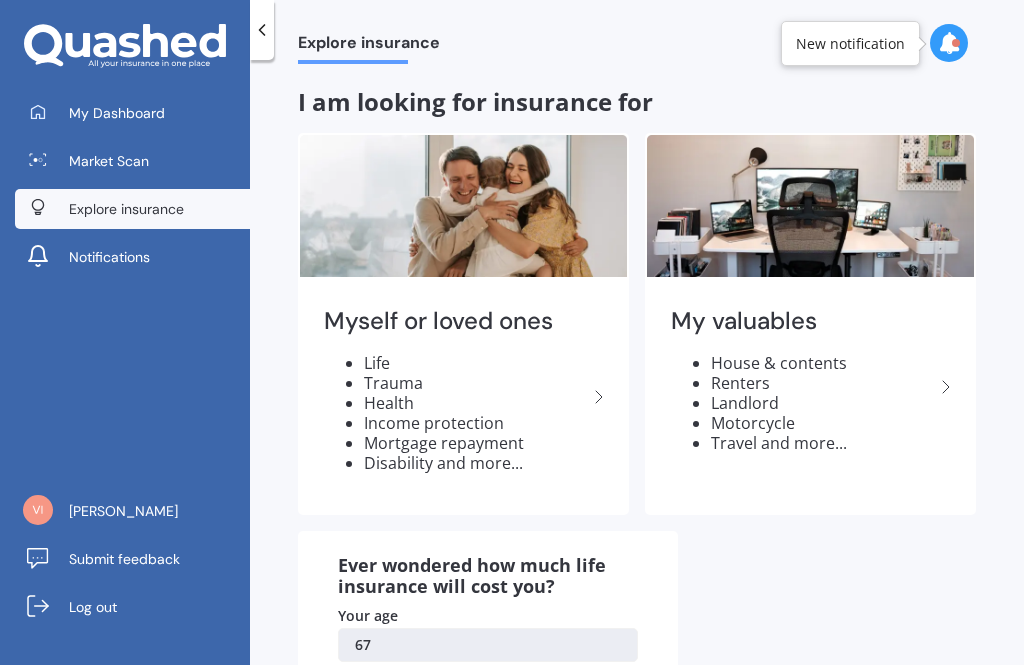 click on "Market Scan" at bounding box center [109, 161] 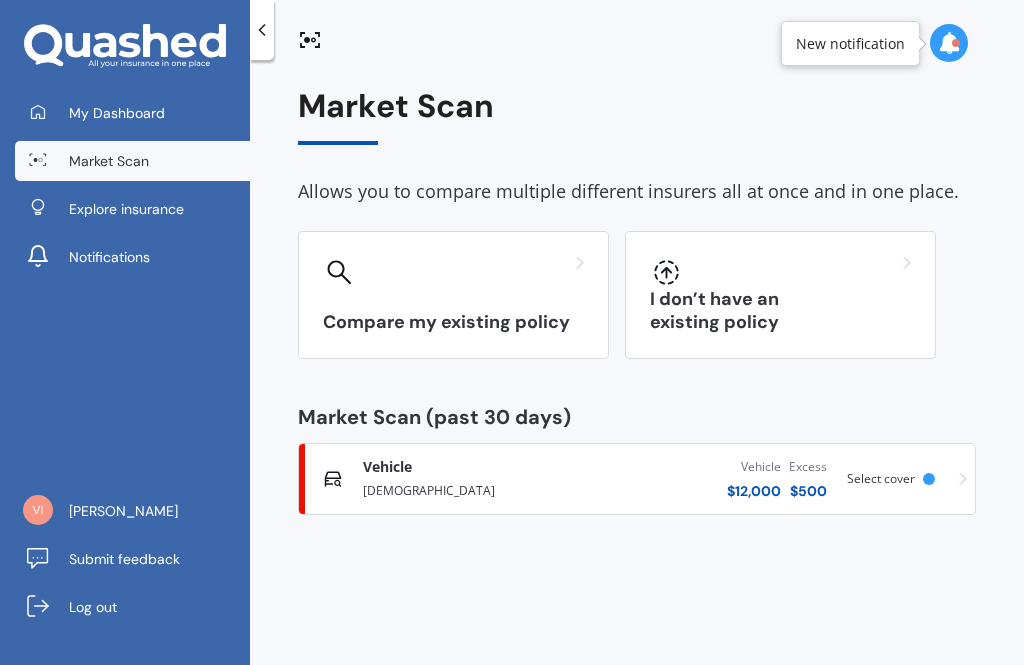 click on "$ 12,000" at bounding box center [754, 491] 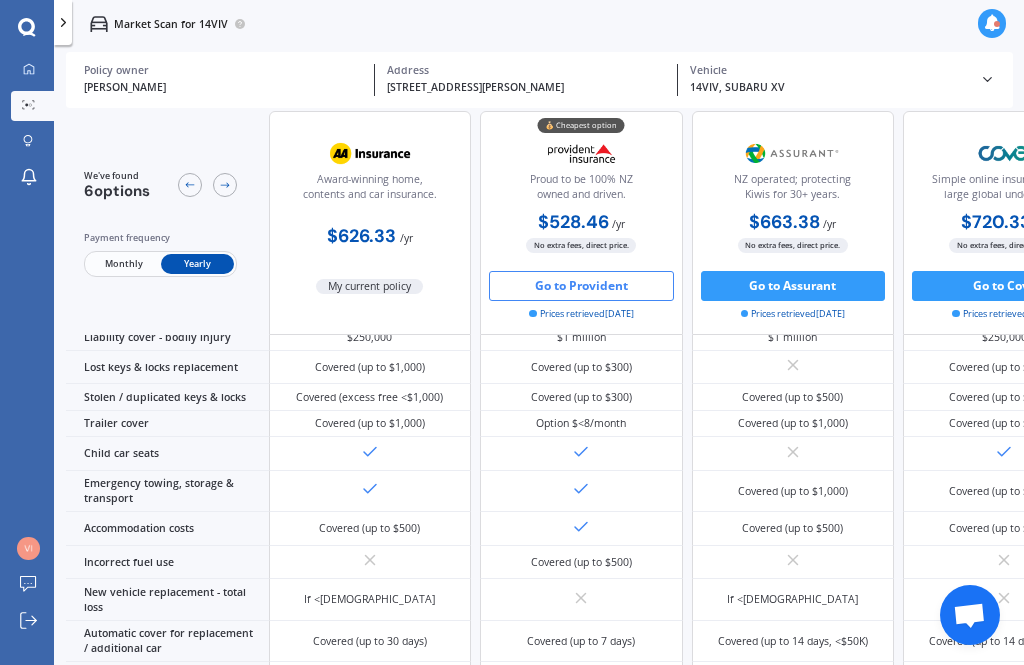 scroll, scrollTop: 297, scrollLeft: 0, axis: vertical 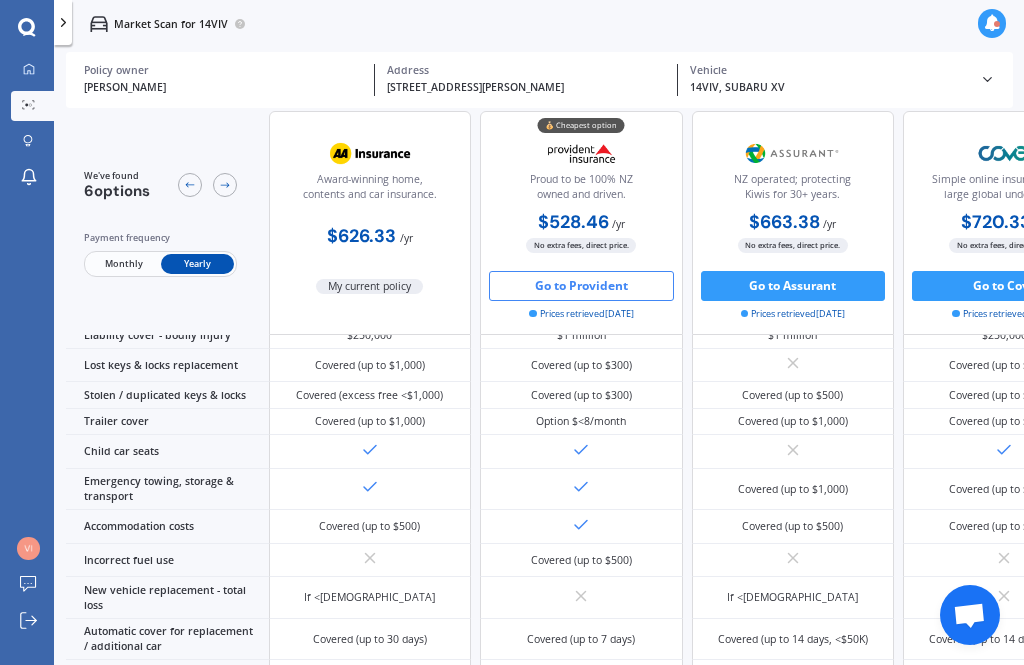 click on "Go to Provident" at bounding box center [581, 286] 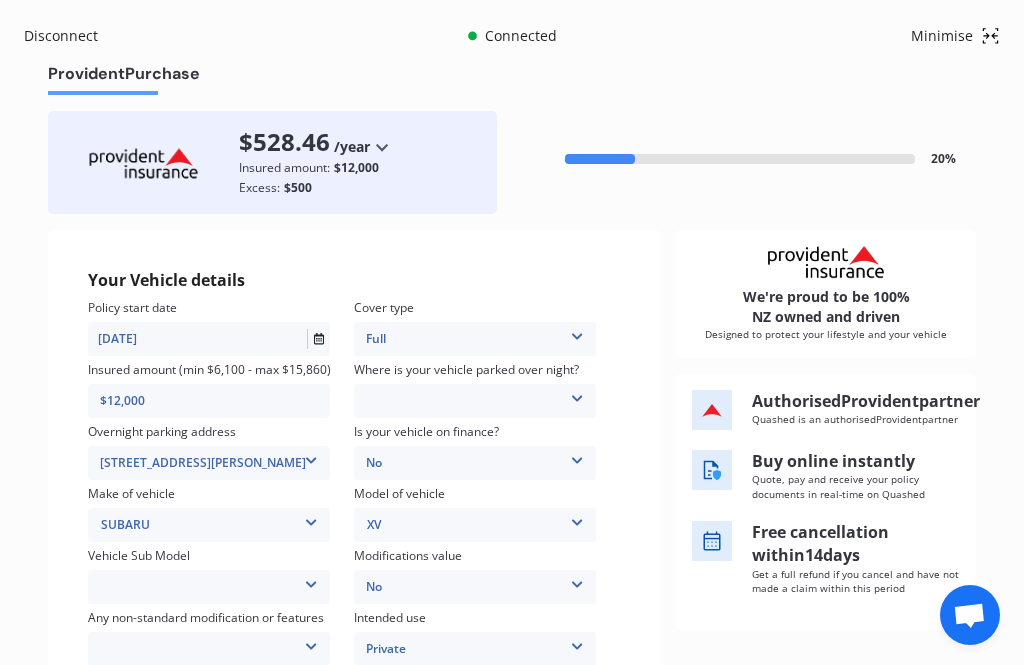 click on "Garage (fully enclosed) Off Street Parking Other" at bounding box center [475, 401] 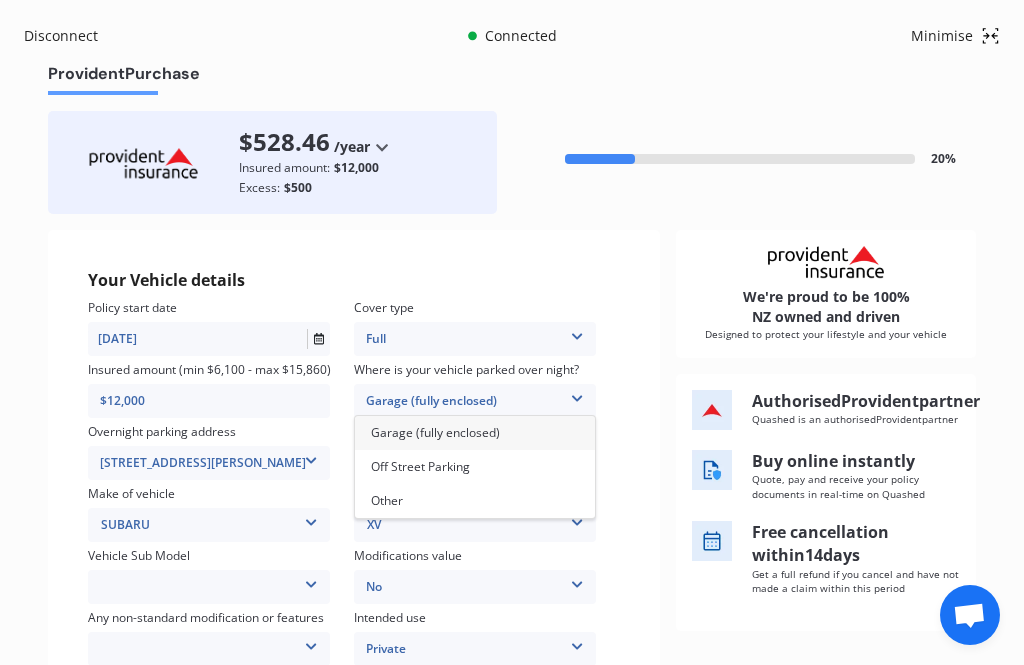 click at bounding box center [577, 395] 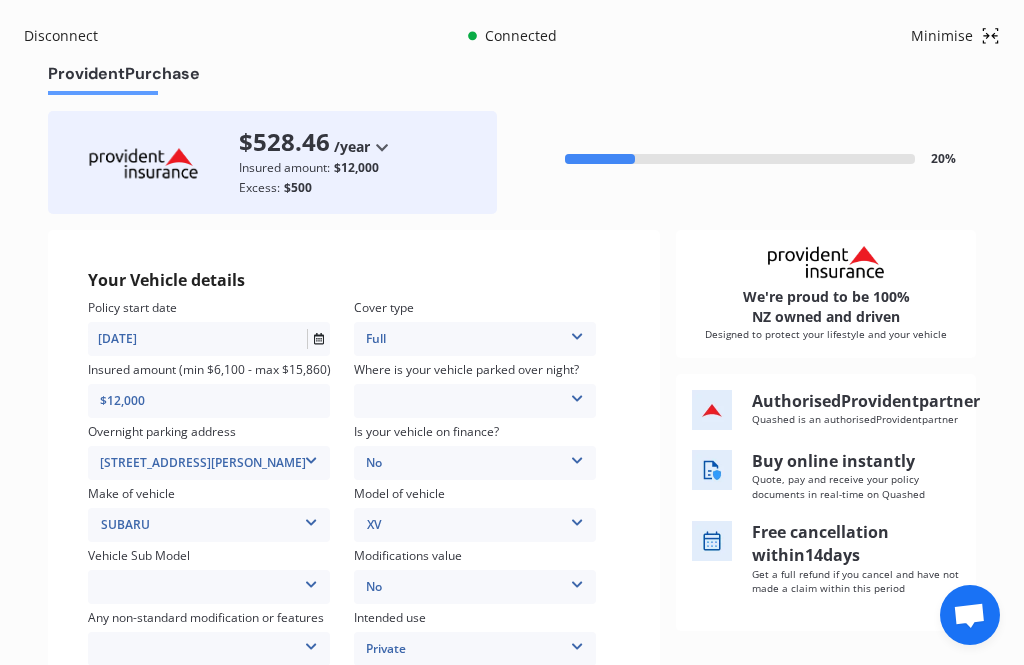 click at bounding box center [577, 395] 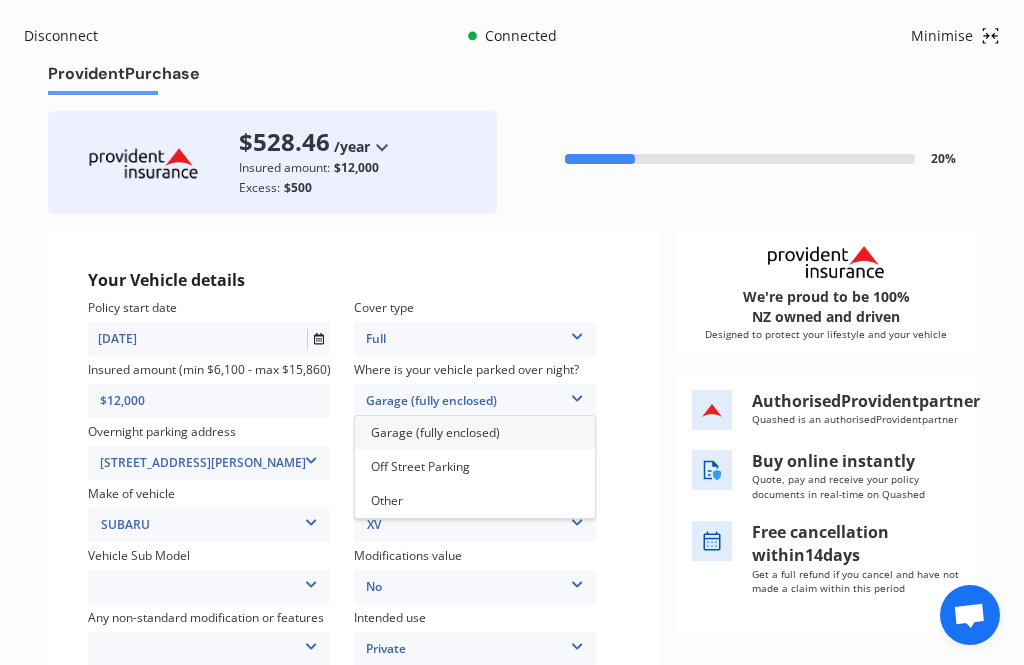 click on "Garage (fully enclosed)" at bounding box center (435, 432) 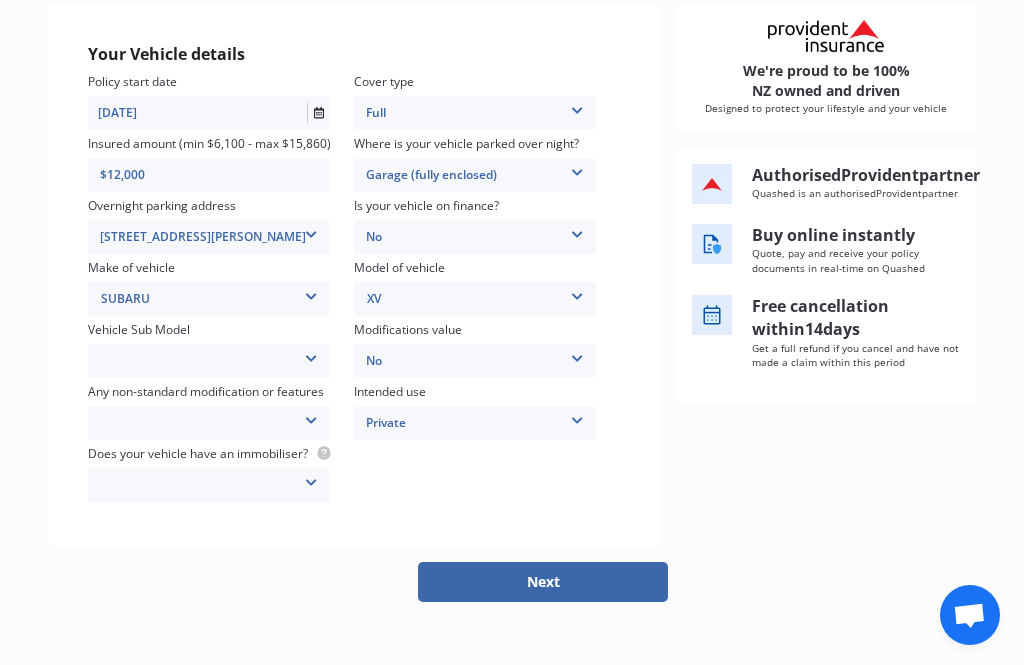 scroll, scrollTop: 224, scrollLeft: 0, axis: vertical 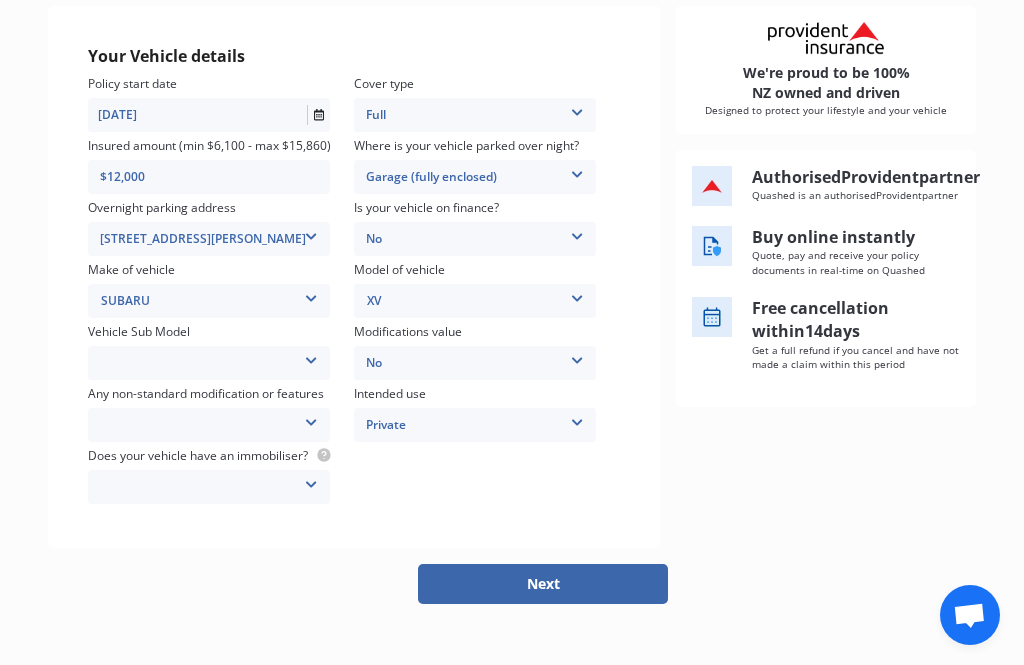 click on "Next" at bounding box center [543, 584] 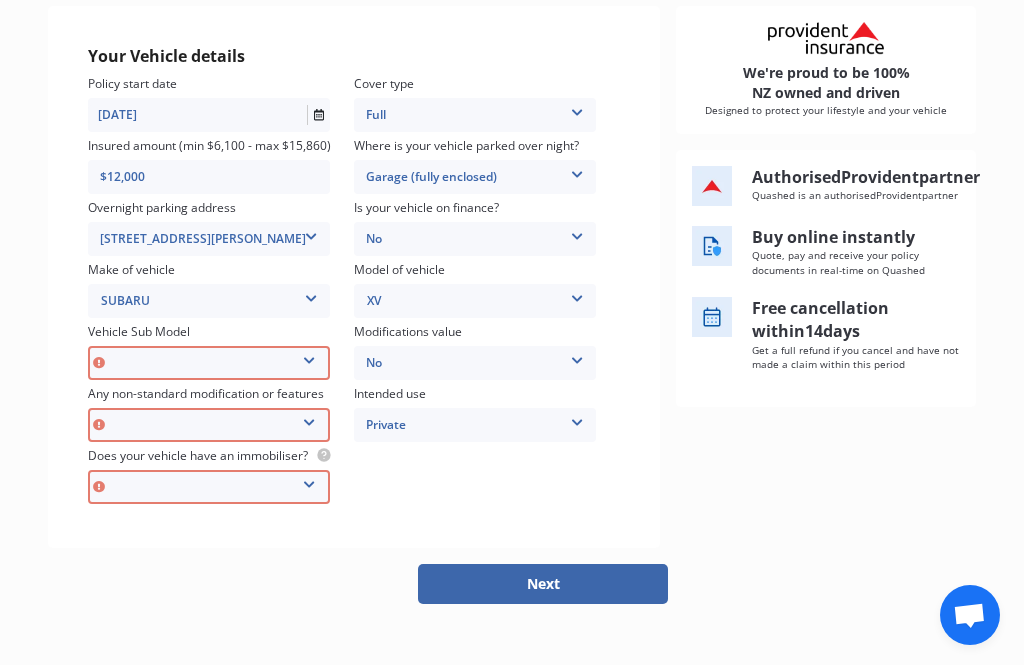 click at bounding box center [309, 357] 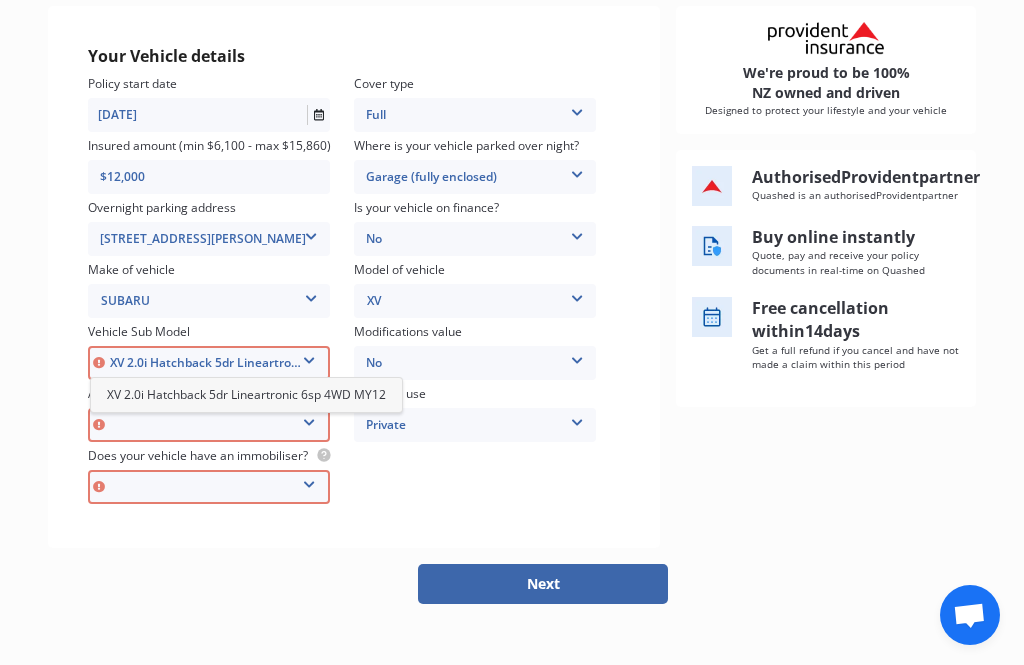 click on "XV 2.0i Hatchback 5dr Lineartronic 6sp 4WD MY12" at bounding box center [209, 363] 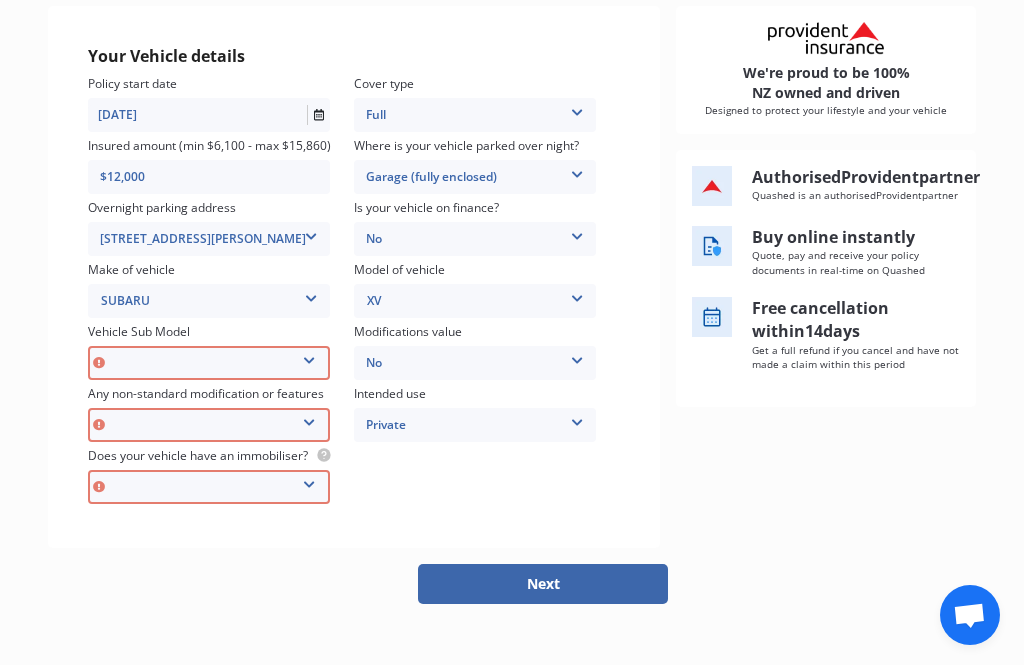 click at bounding box center (309, 419) 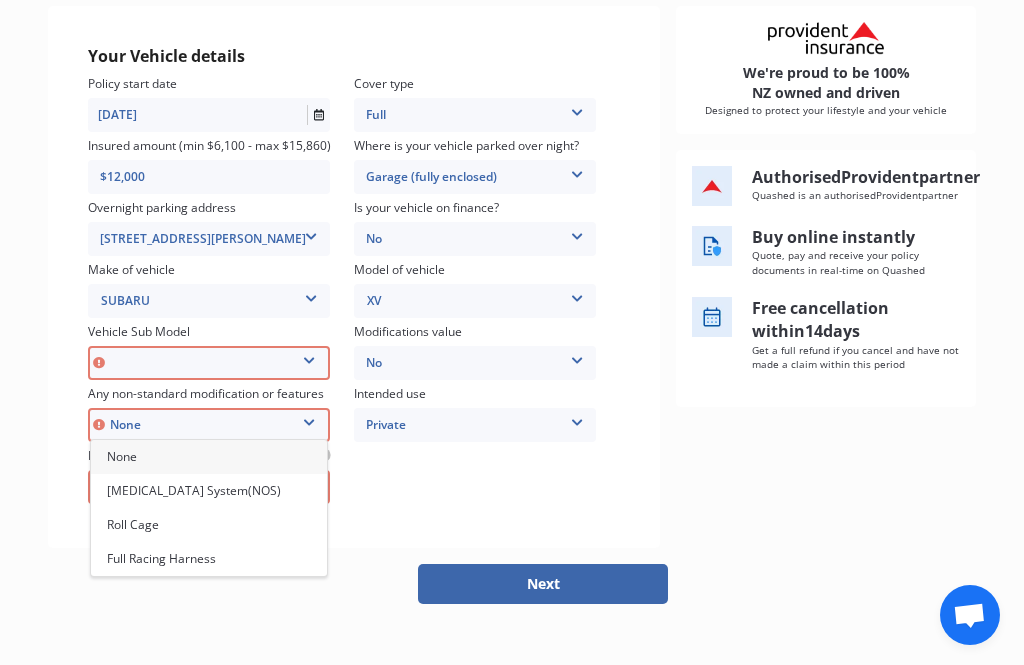 click on "None" at bounding box center [209, 425] 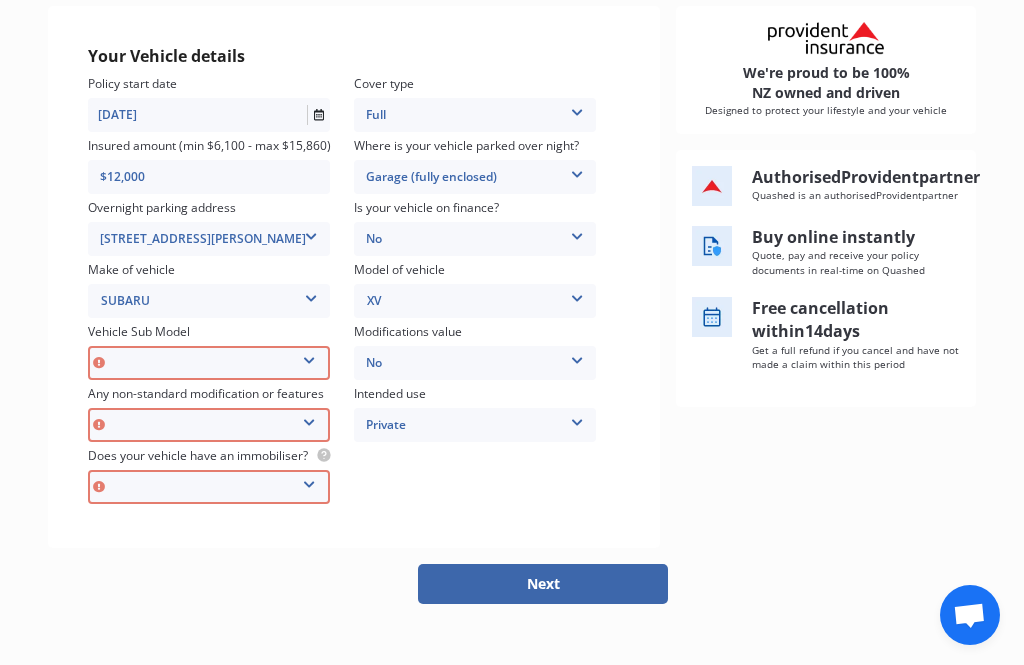 click at bounding box center (309, 481) 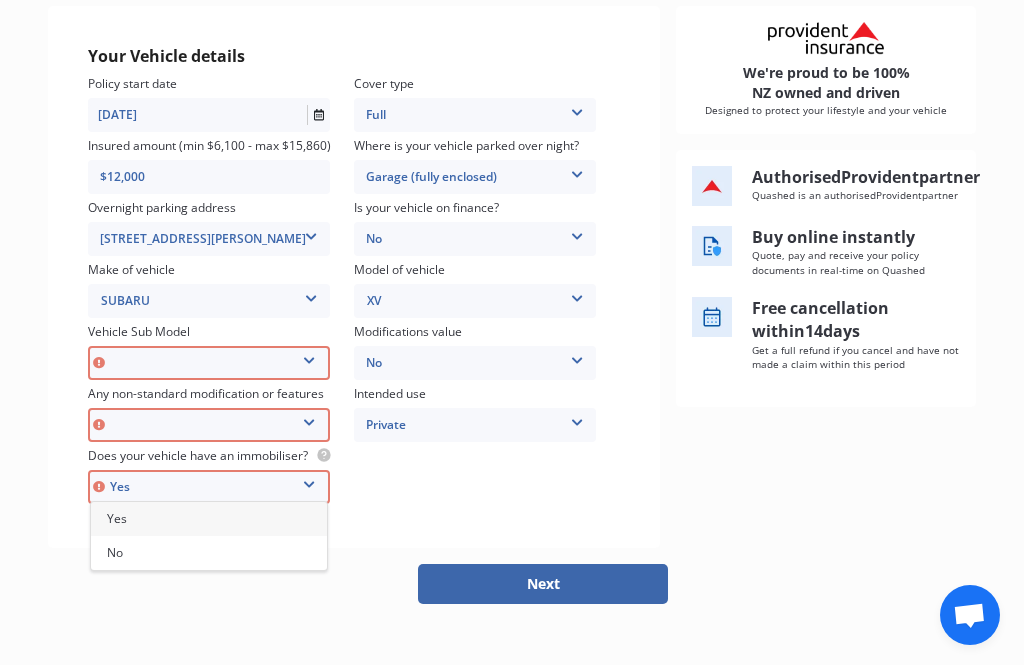 click on "We're proud to be 100% NZ owned and driven Designed to protect your lifestyle and your vehicle Authorised  Provident  partner Quashed is an authorised  Provident  partner Buy online instantly Quote, pay and receive your policy documents in real-time on Quashed Free cancellation [DATE] Get a full refund if you cancel and have not made a claim within this period" at bounding box center [826, 277] 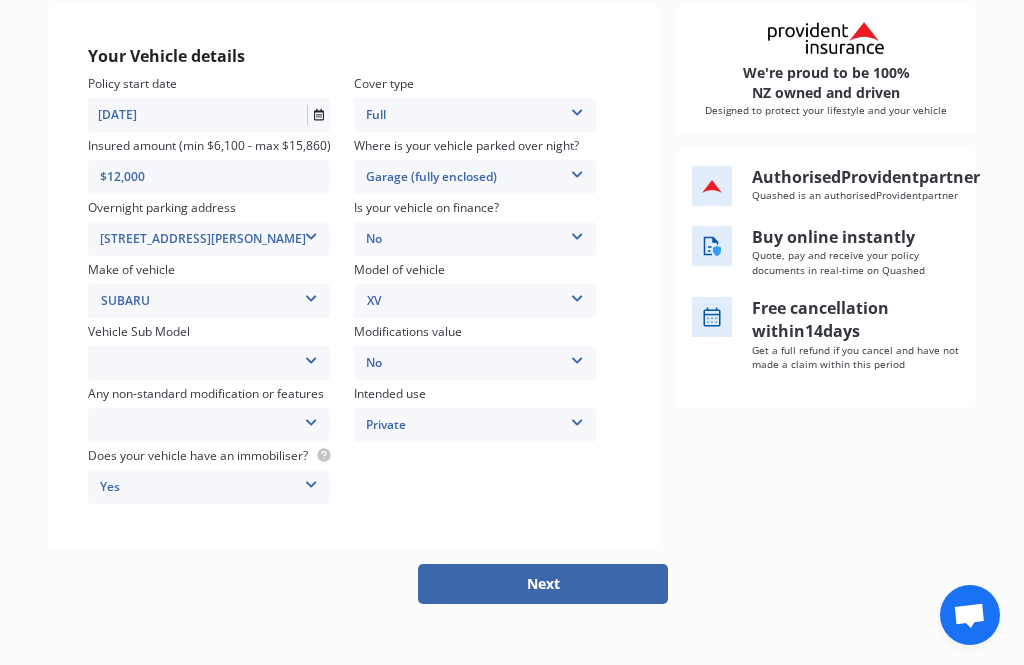 click on "Next" at bounding box center [543, 584] 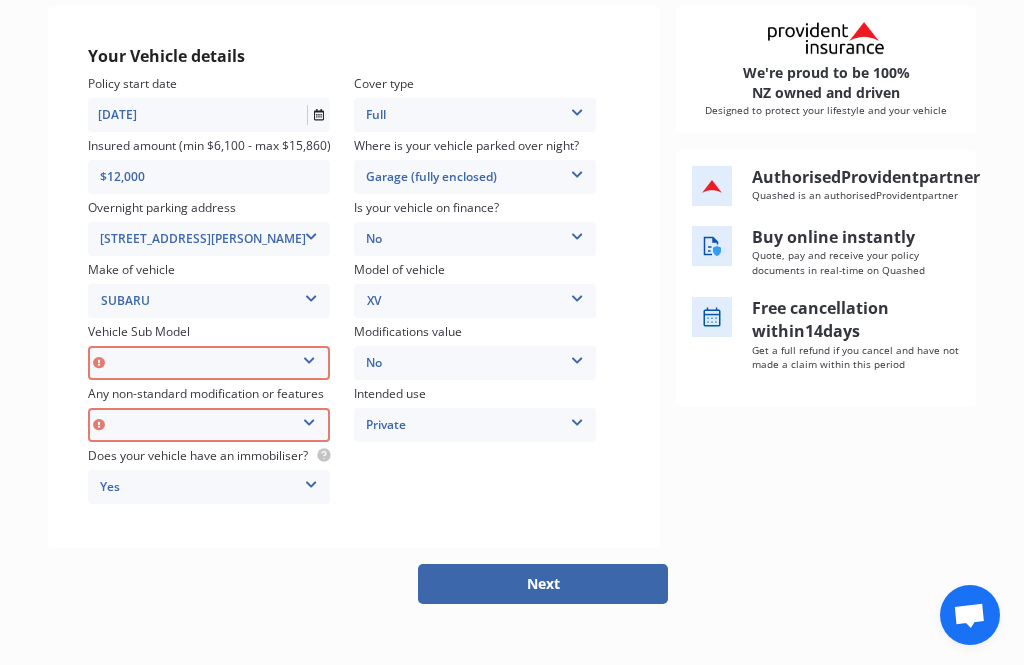 click at bounding box center [309, 357] 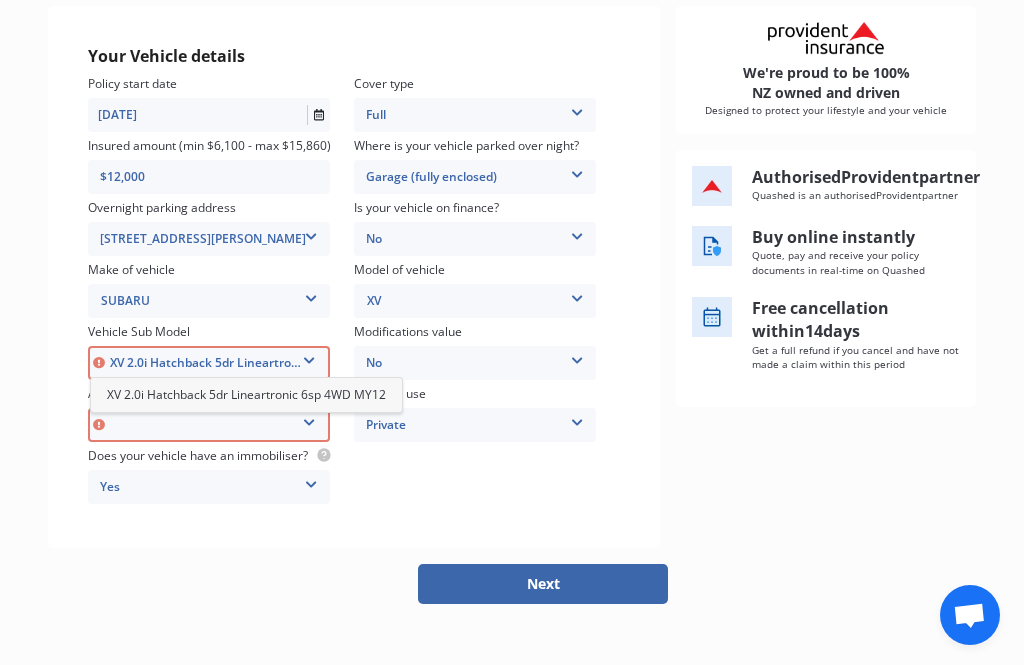 click on "XV 2.0i Hatchback 5dr Lineartronic 6sp 4WD MY12" at bounding box center (209, 363) 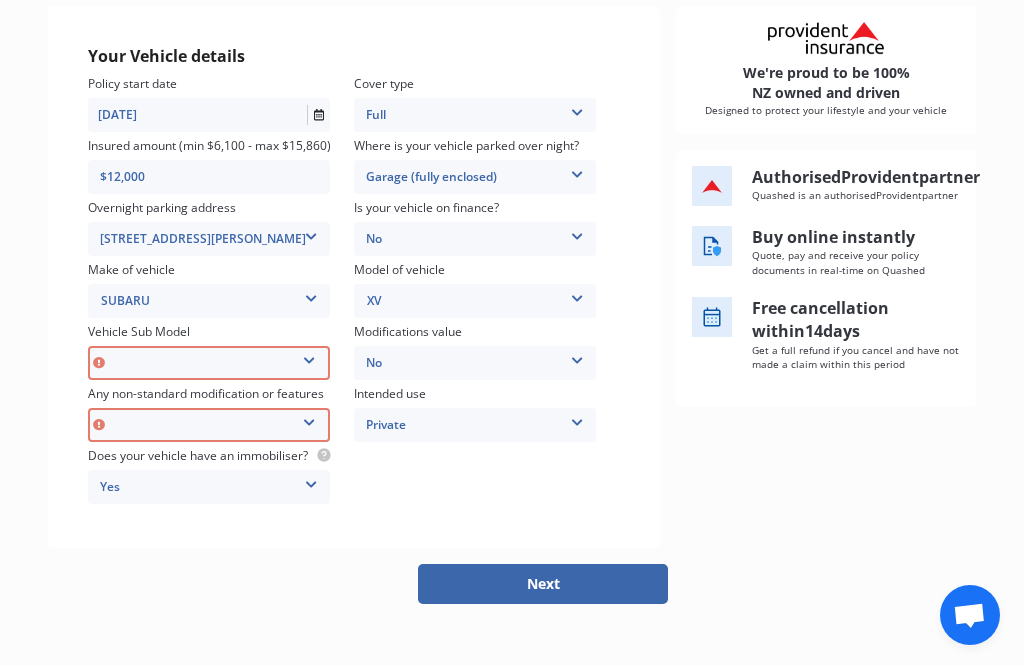 click at bounding box center (309, 419) 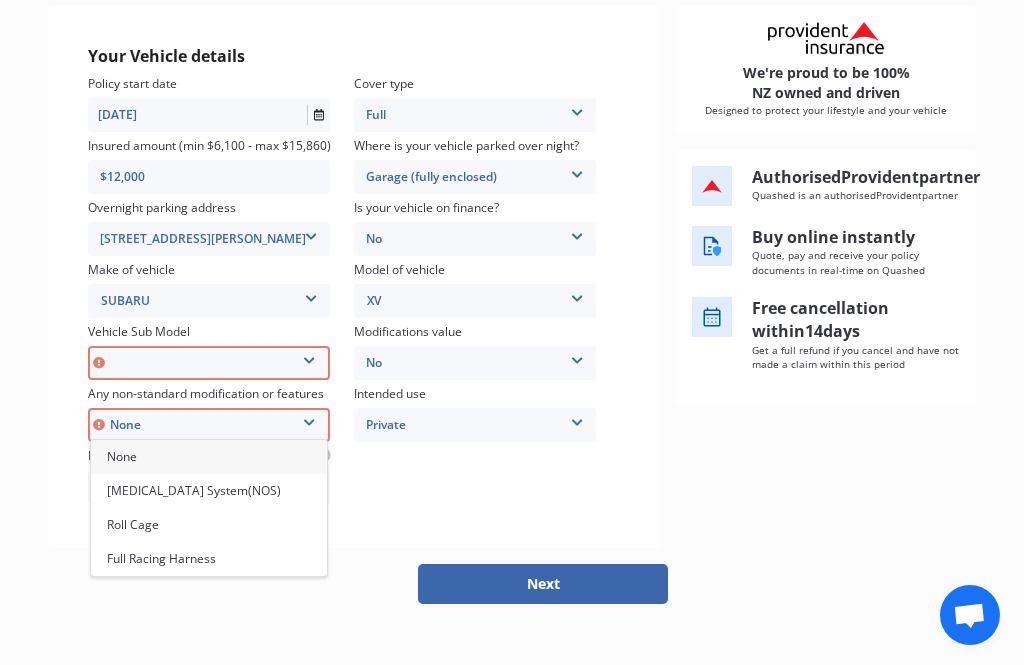 click on "None" at bounding box center (209, 425) 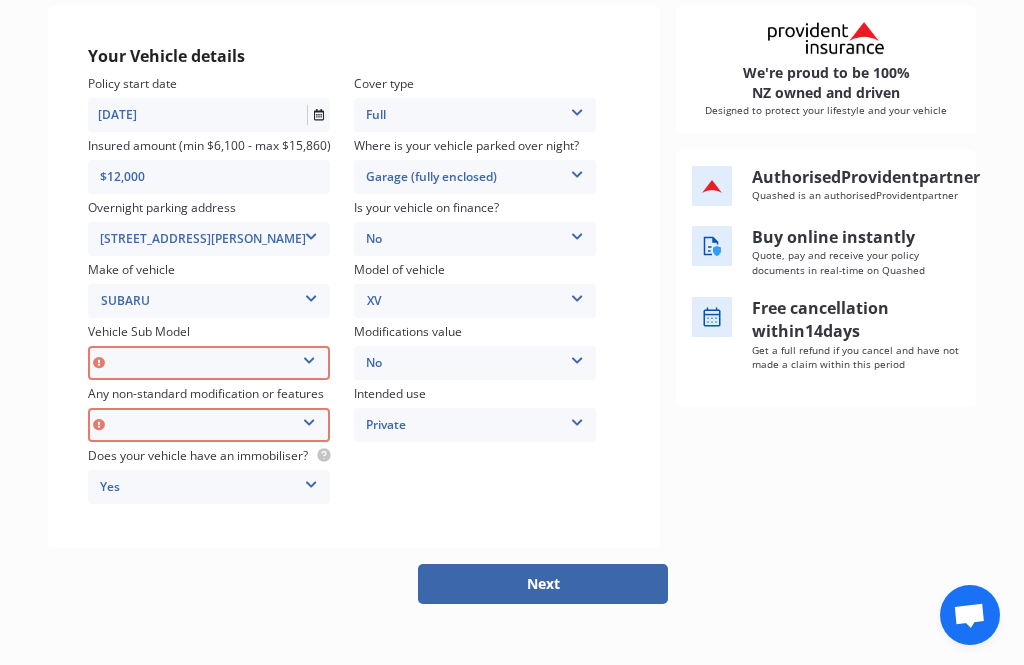 click at bounding box center [311, 481] 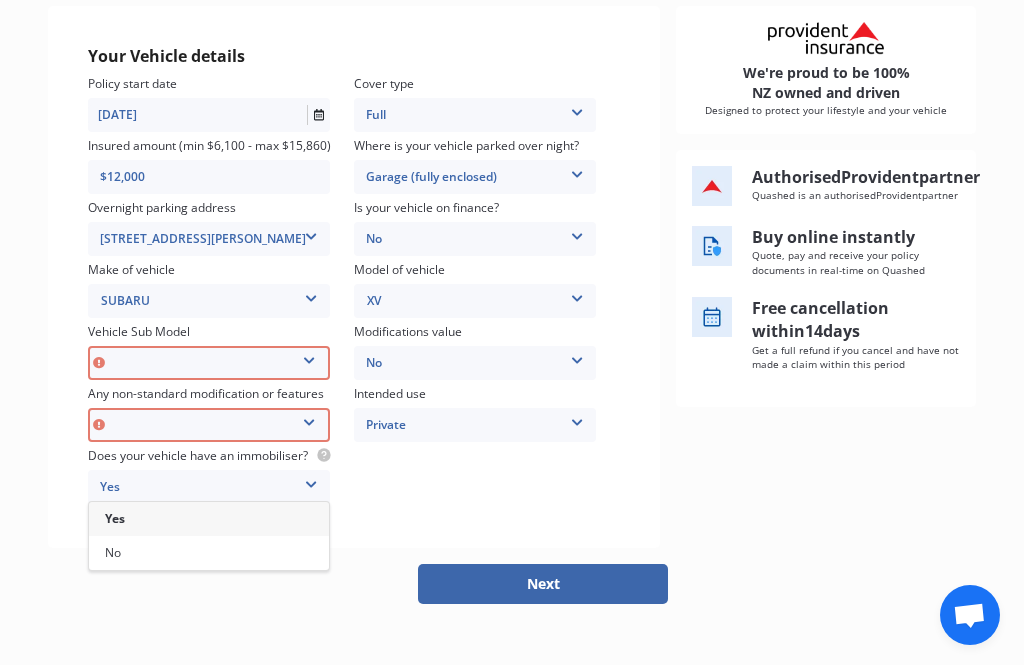 click on "Yes Yes No" at bounding box center [209, 487] 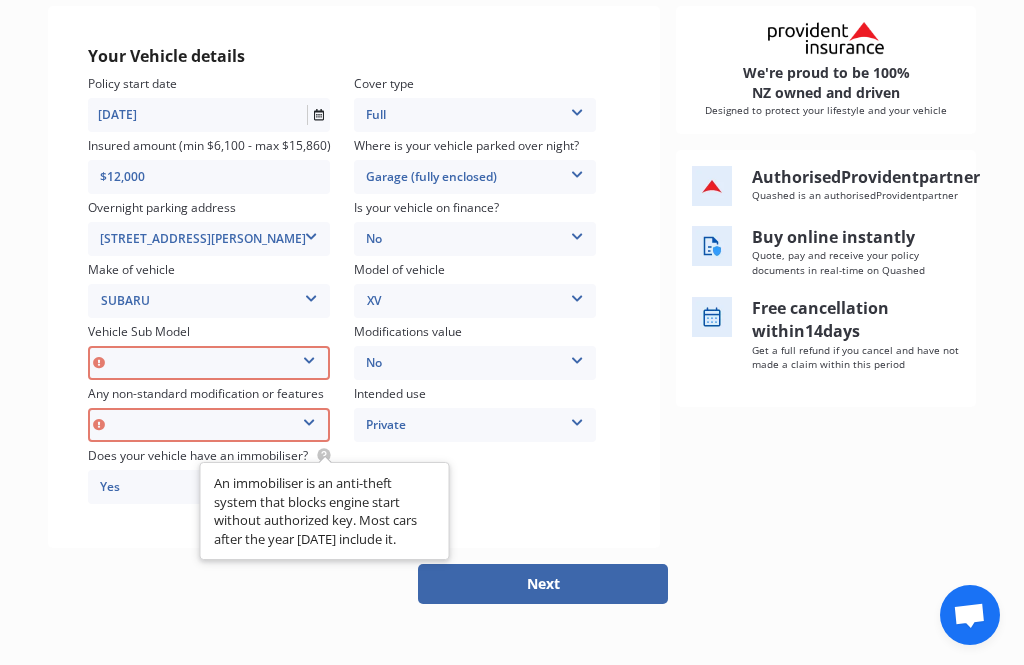 click 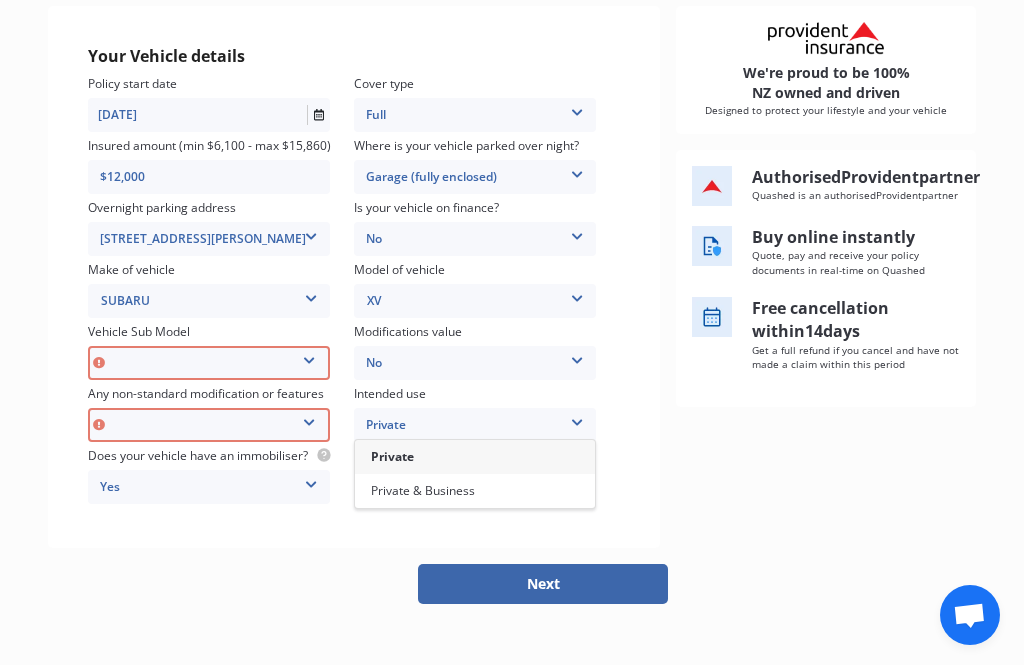 click on "Private" at bounding box center (475, 457) 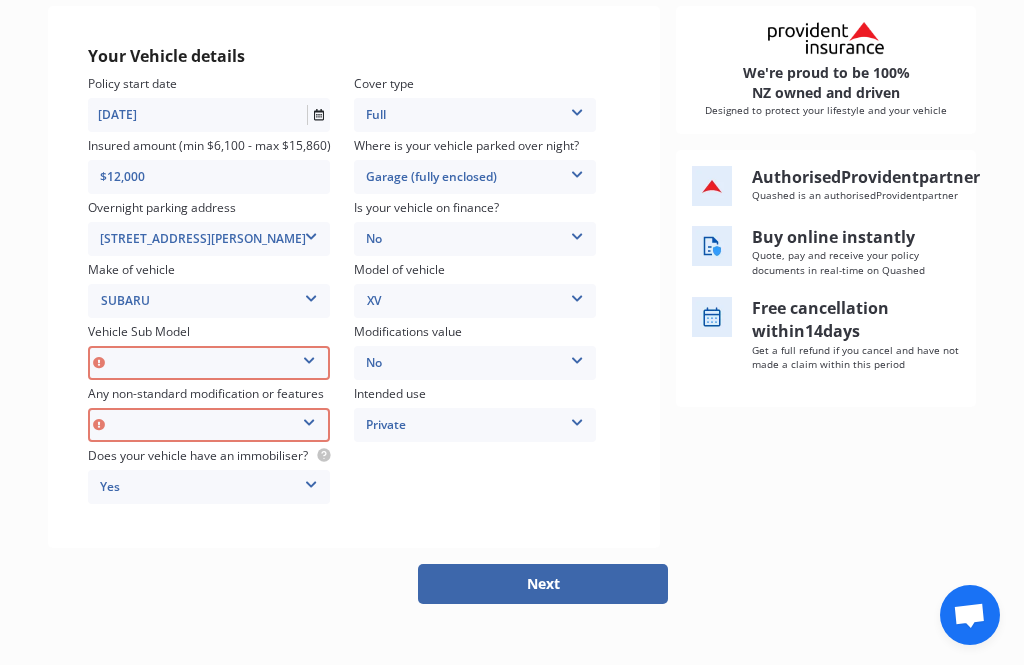click on "Yes Yes No" at bounding box center [209, 487] 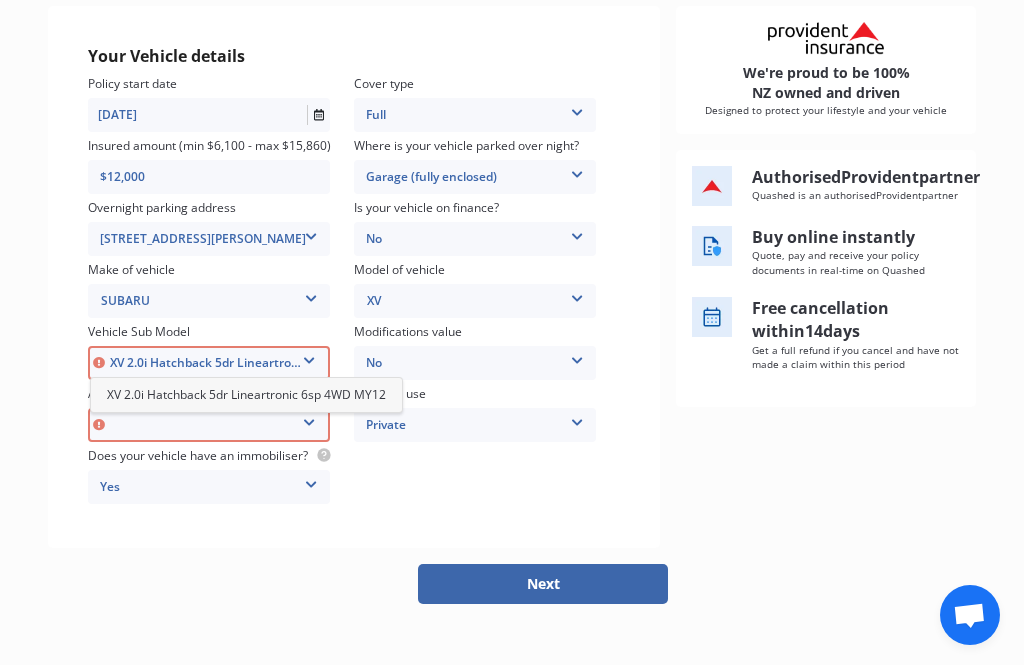click on "XV 2.0i Hatchback 5dr Lineartronic 6sp 4WD MY12" at bounding box center [209, 363] 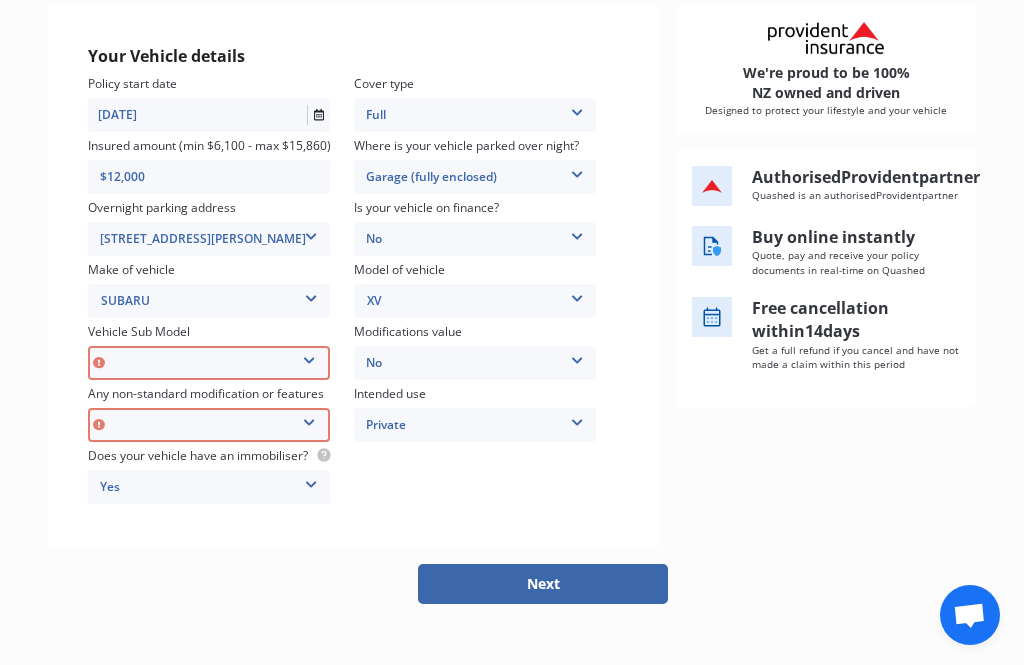 click at bounding box center (309, 357) 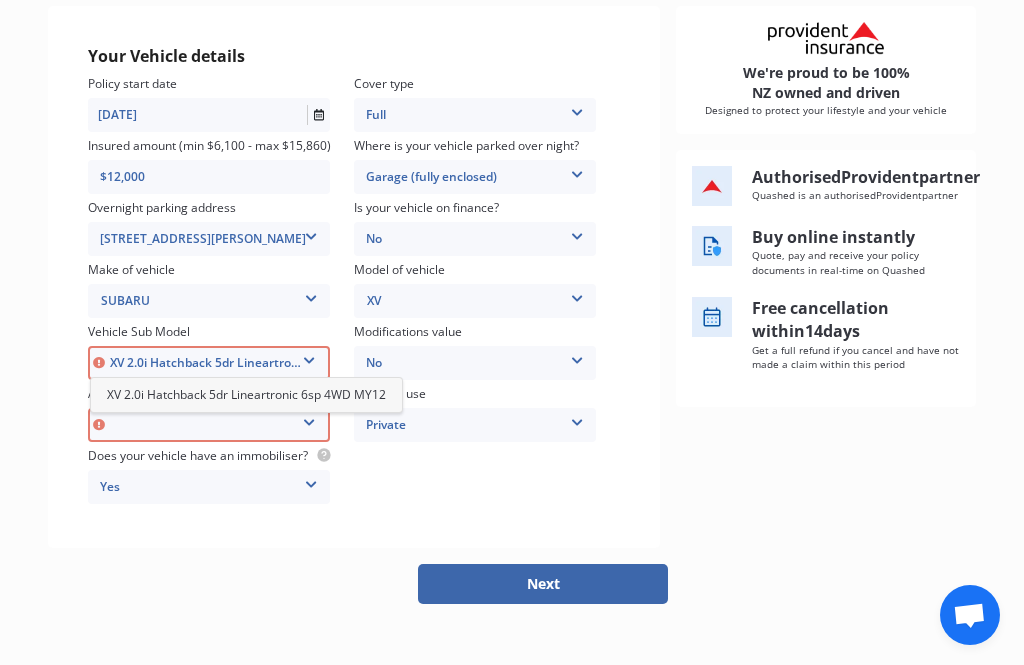 click on "XV 2.0i Hatchback 5dr Lineartronic 6sp 4WD MY12" at bounding box center [246, 394] 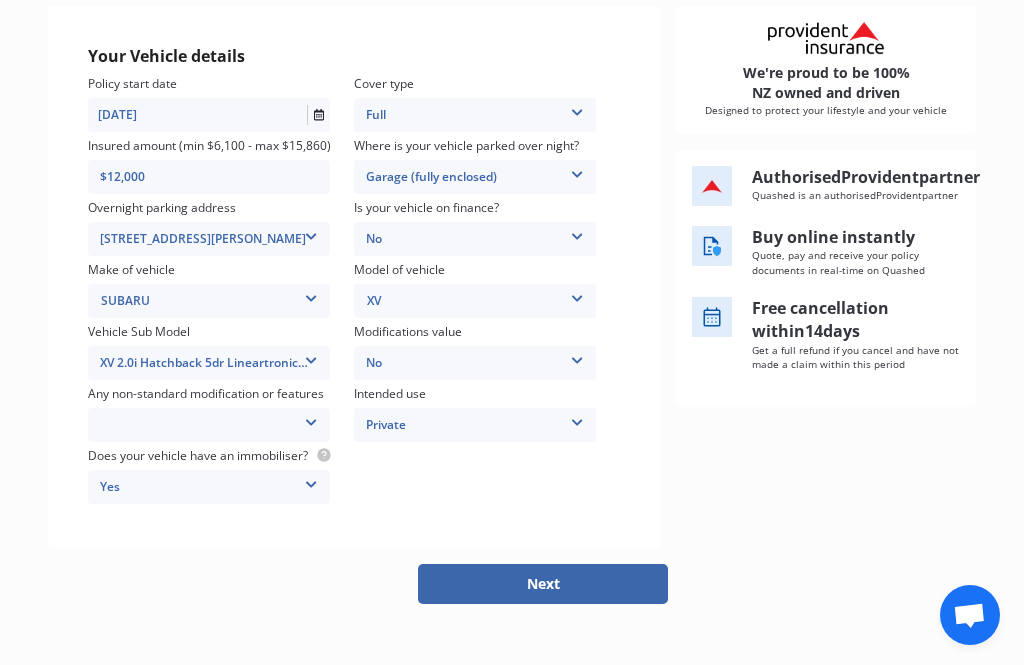 click on "Next" at bounding box center (543, 584) 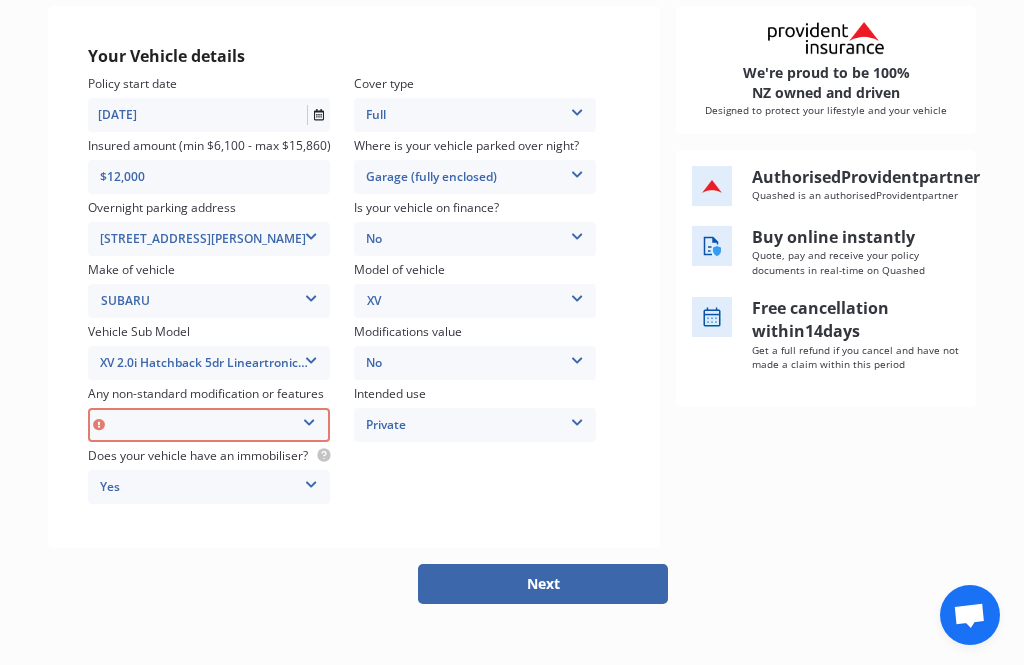click at bounding box center (309, 419) 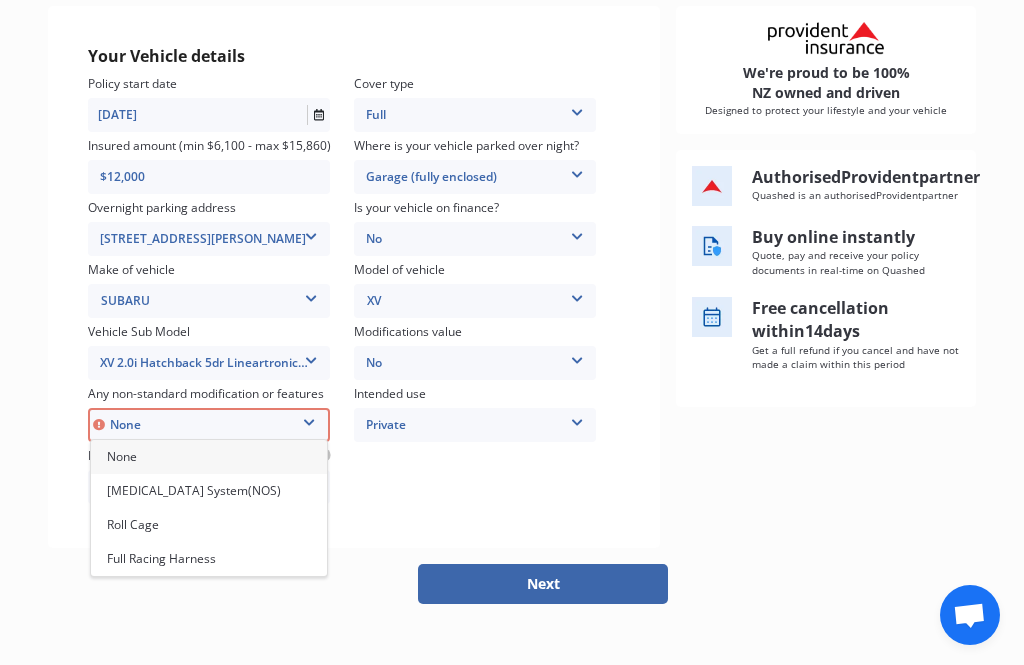 click on "None" at bounding box center [209, 425] 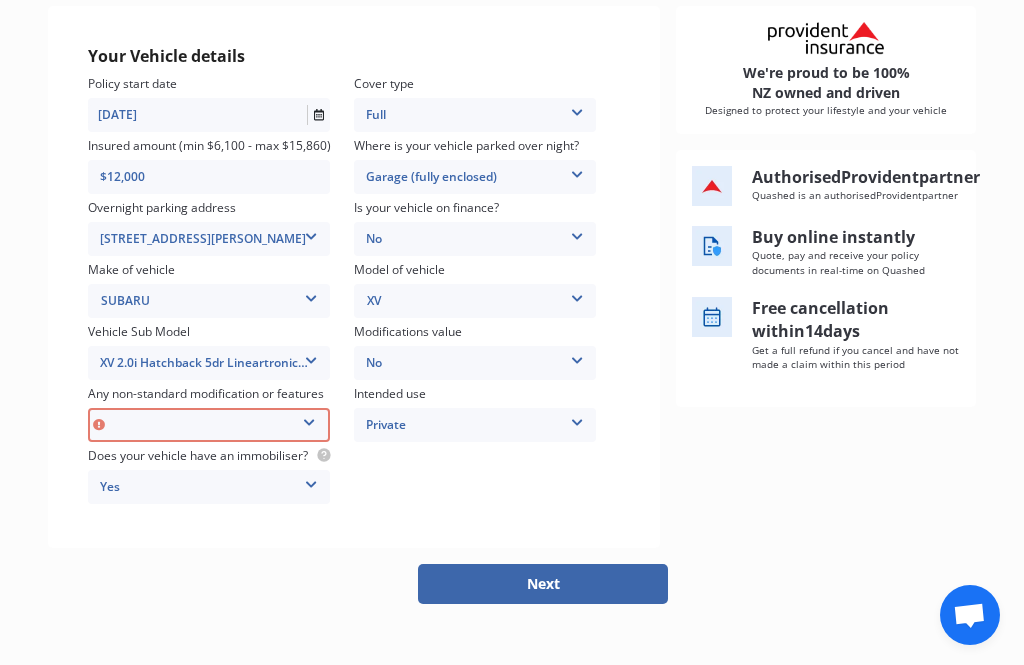click at bounding box center [309, 419] 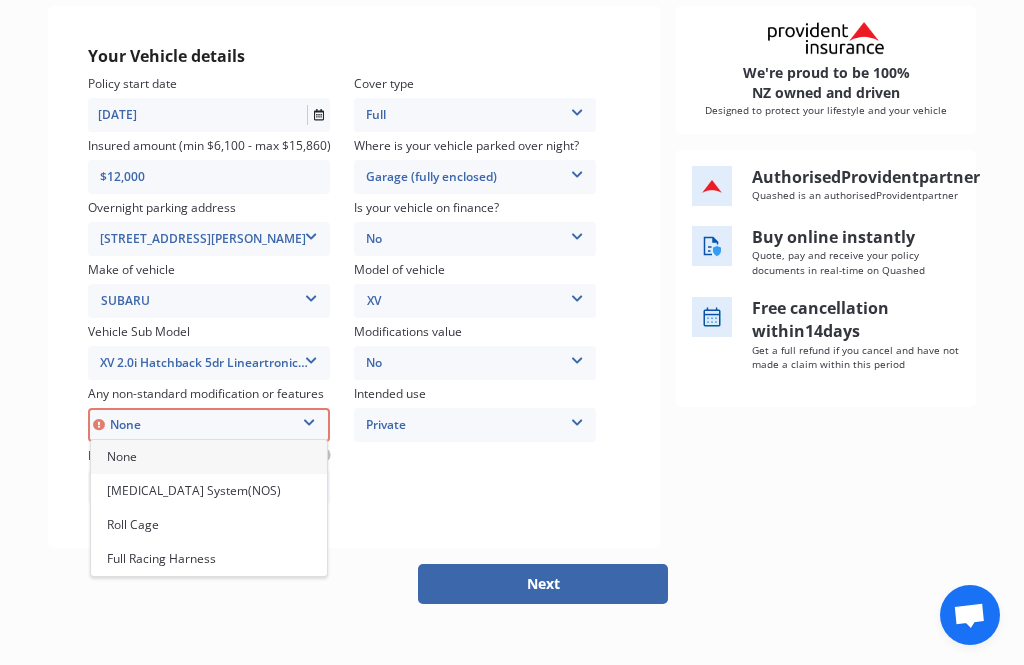 click on "None" at bounding box center [209, 425] 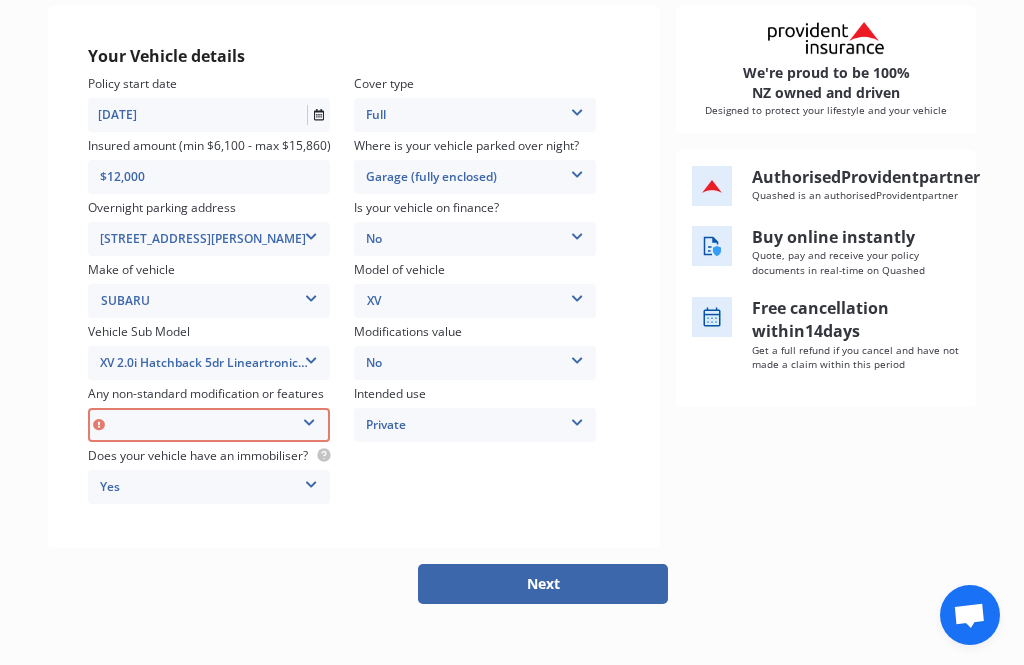 click on "Next" at bounding box center (543, 584) 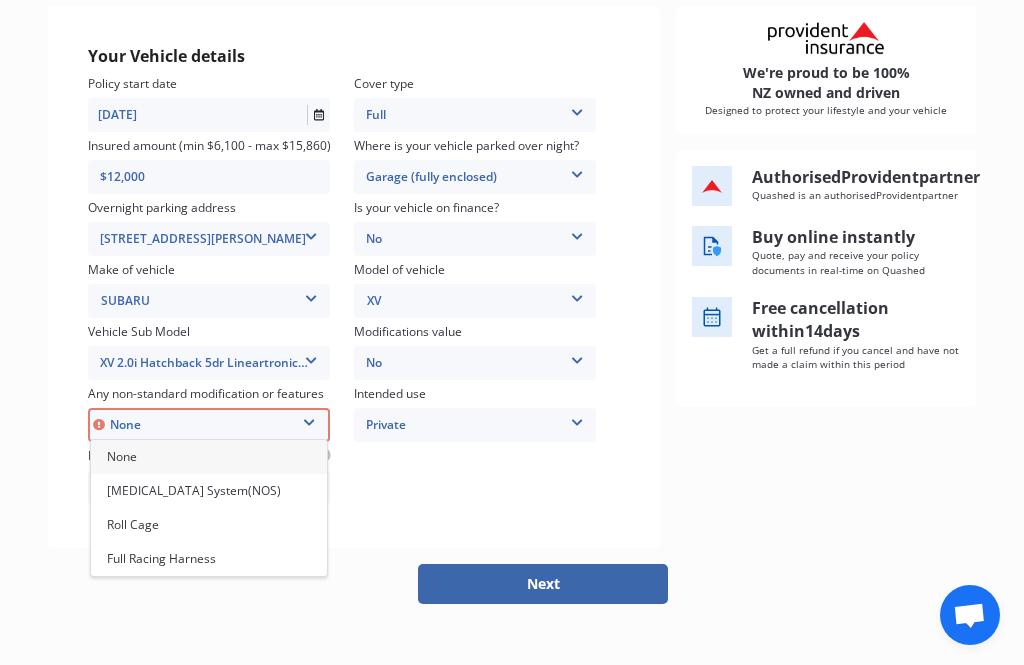 click on "None" at bounding box center [122, 456] 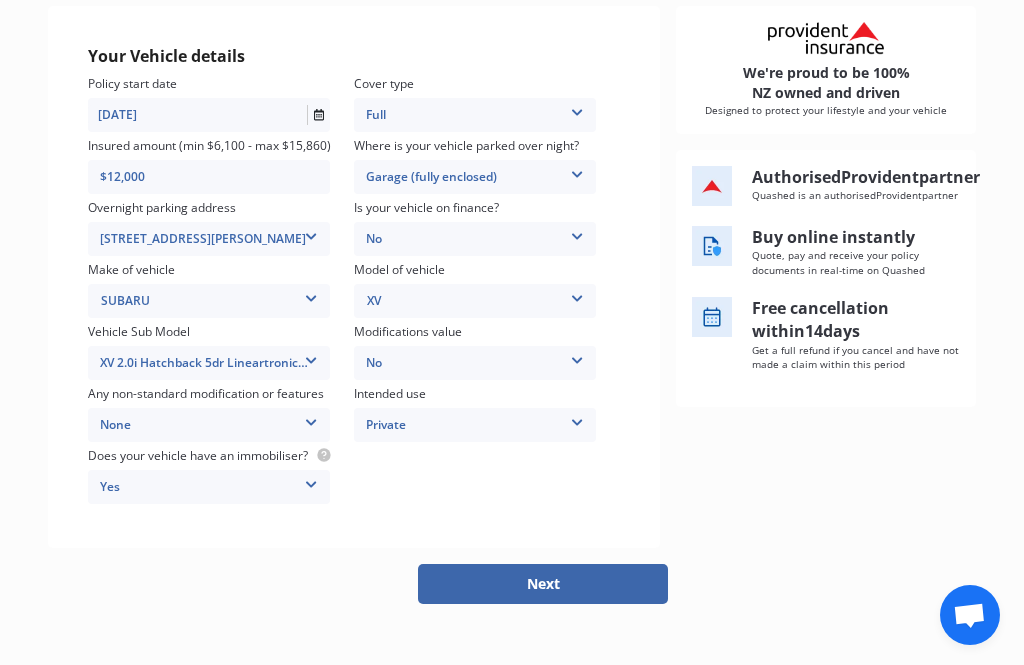 click on "Next" at bounding box center [543, 584] 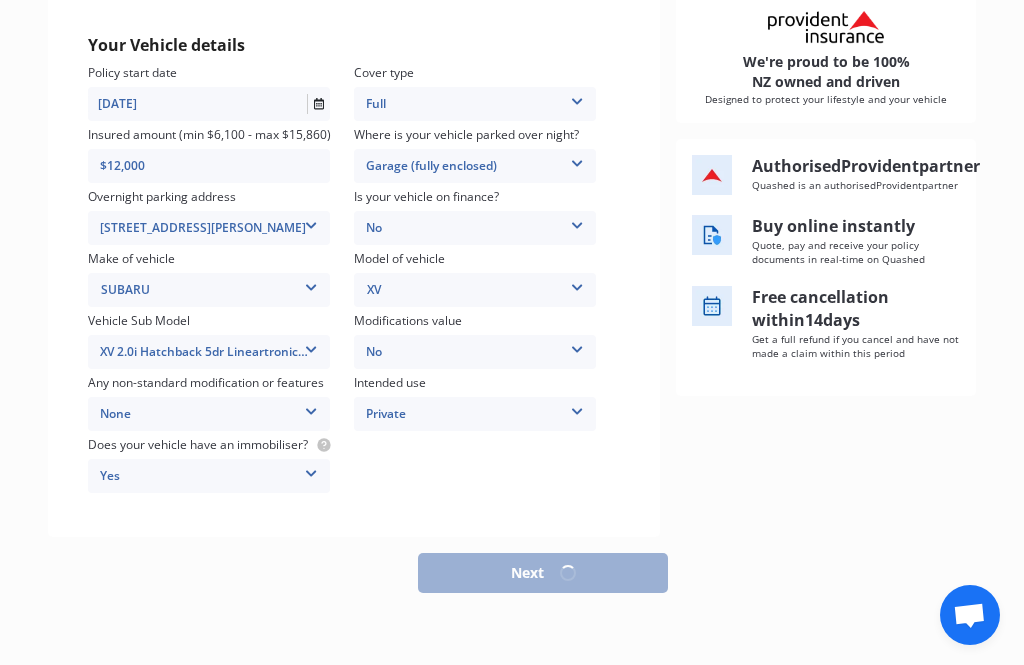 scroll, scrollTop: 216, scrollLeft: 0, axis: vertical 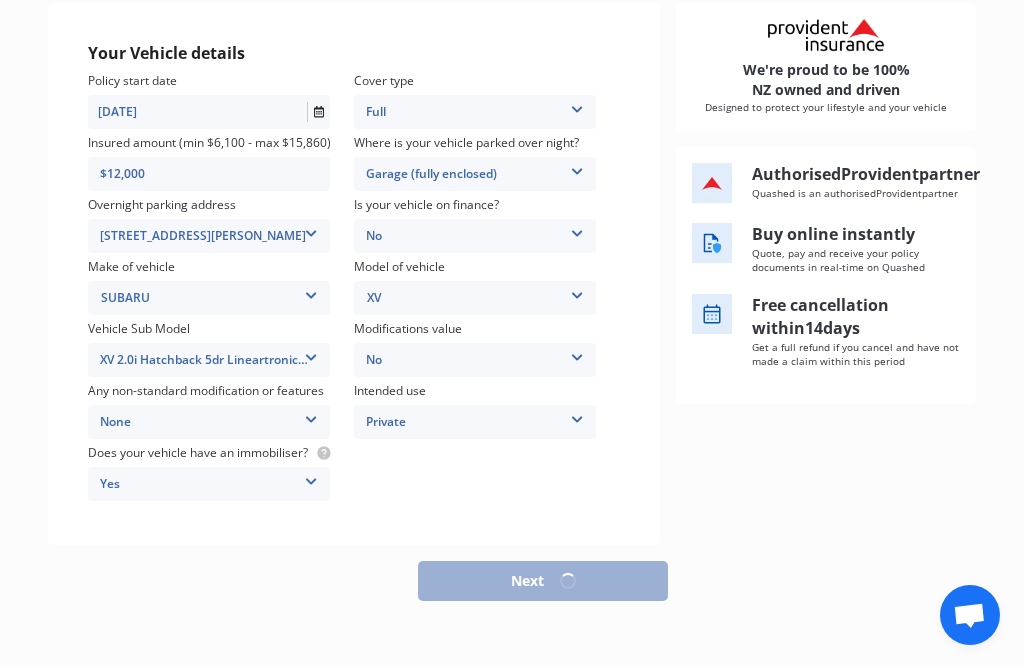 select on "29" 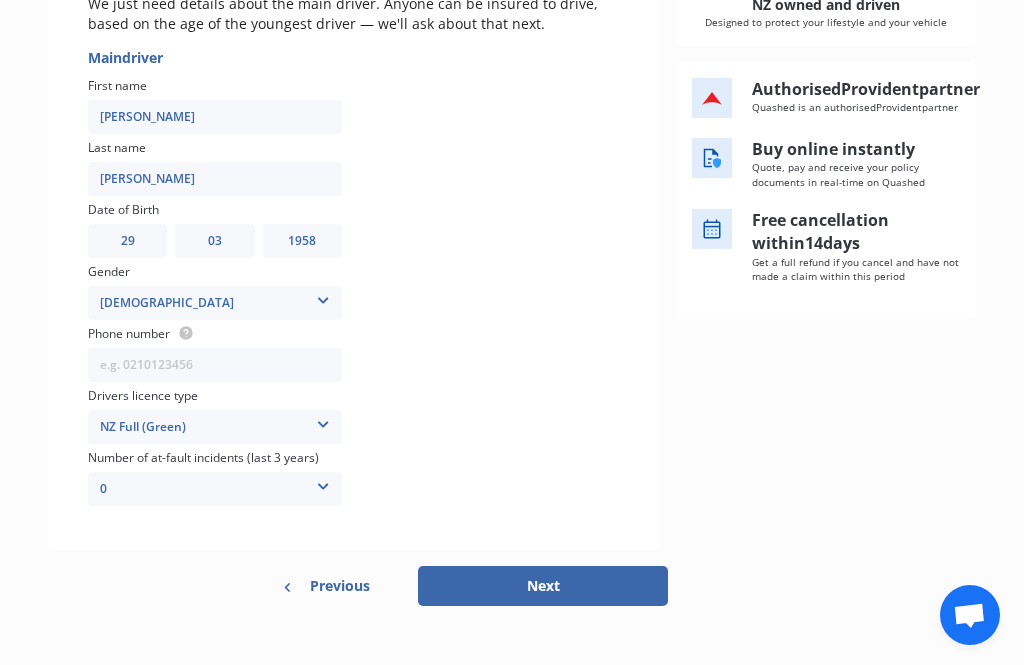 scroll, scrollTop: 311, scrollLeft: 0, axis: vertical 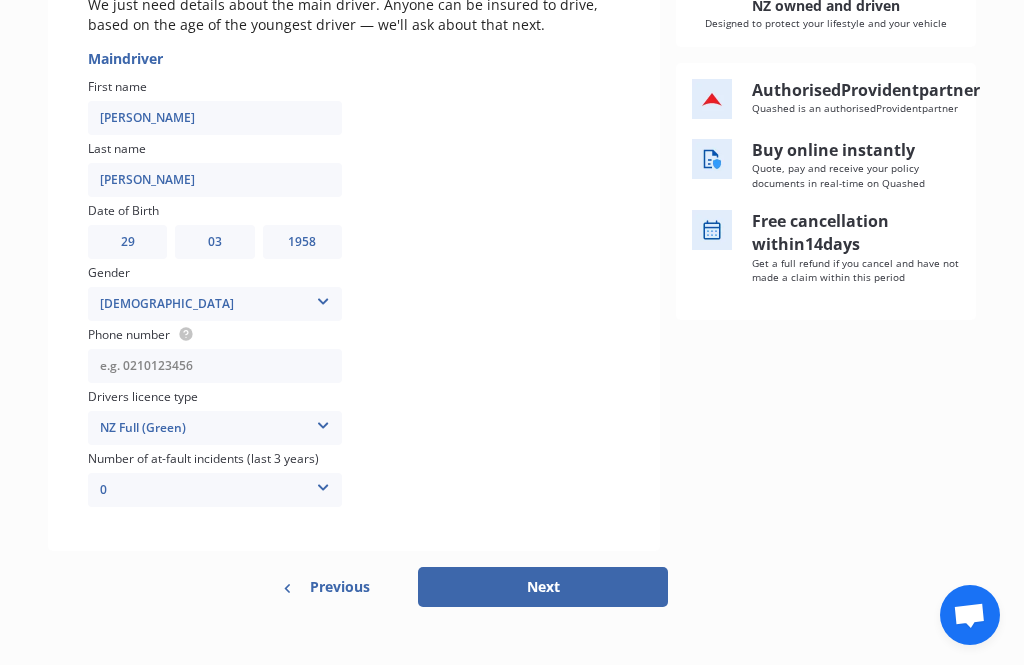 click at bounding box center (215, 366) 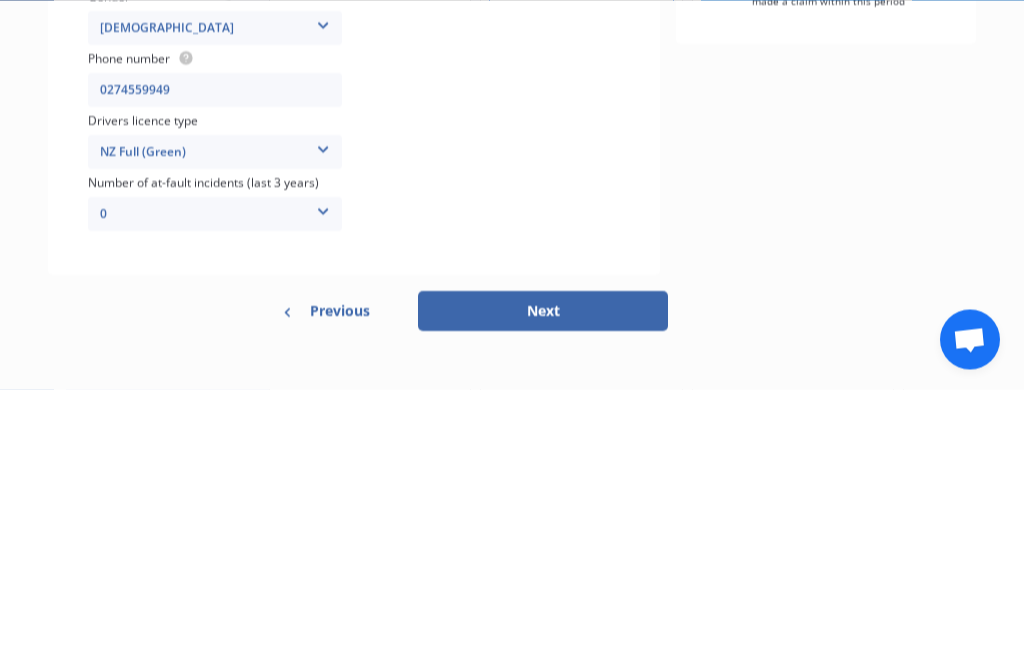 scroll, scrollTop: 64, scrollLeft: 0, axis: vertical 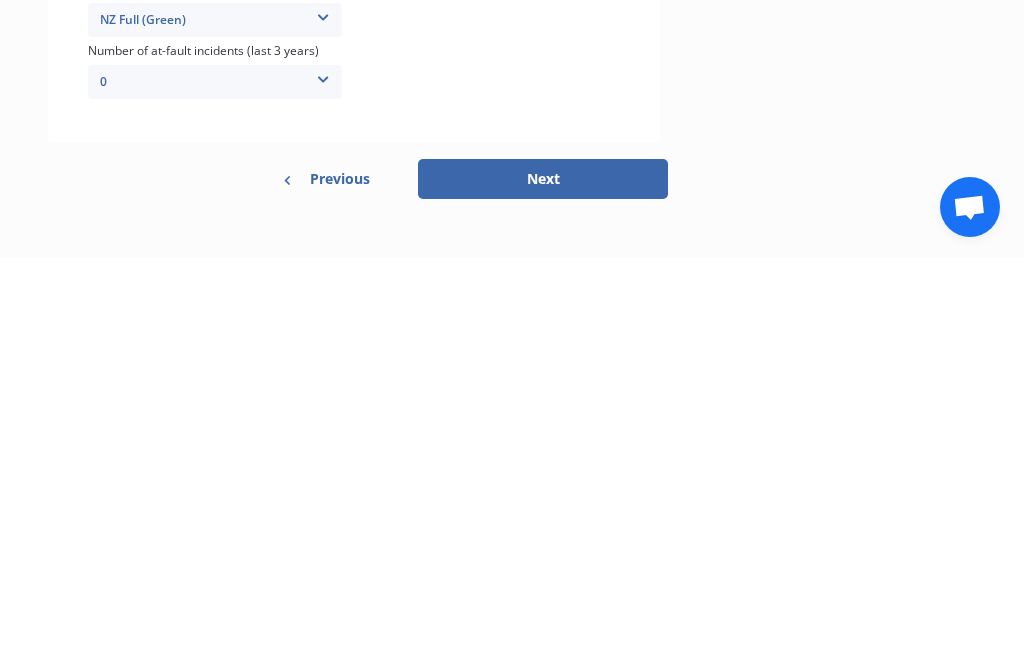 type on "0274559949" 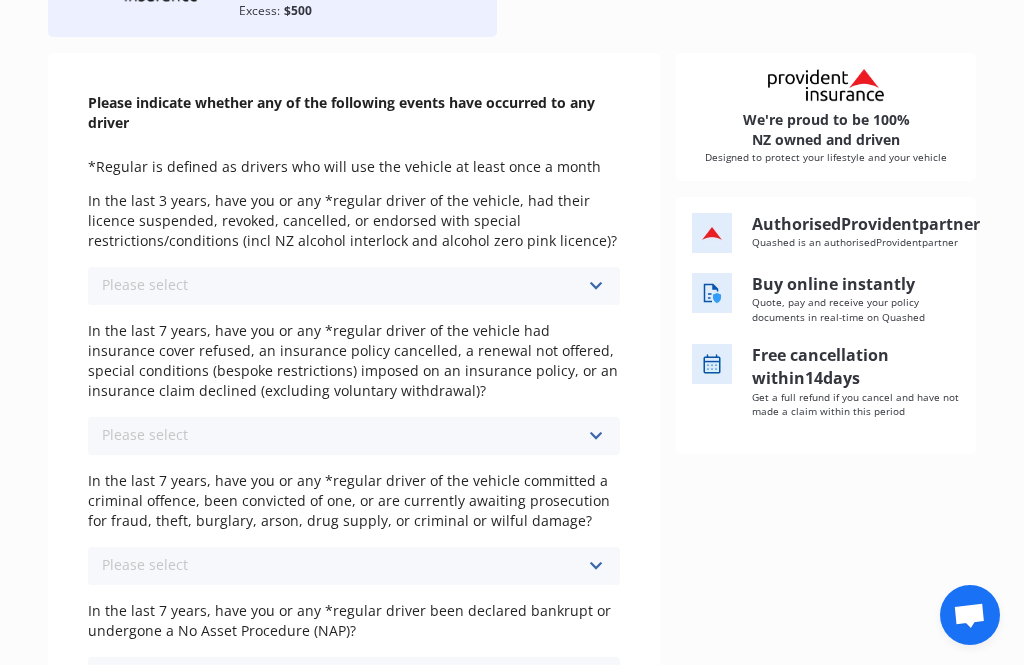 scroll, scrollTop: 179, scrollLeft: 0, axis: vertical 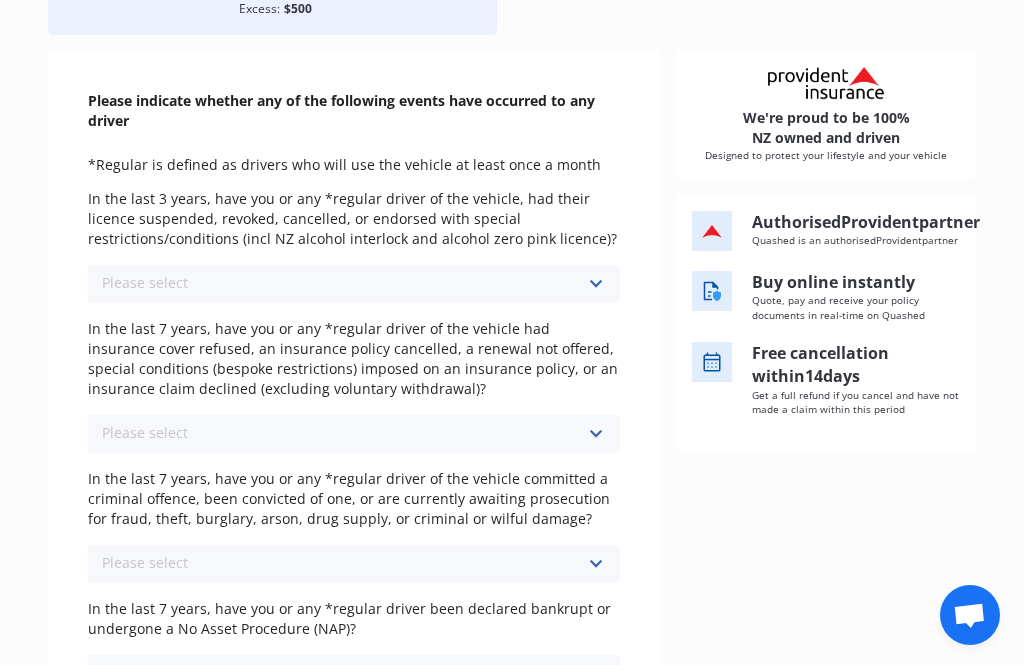 click at bounding box center (595, 284) 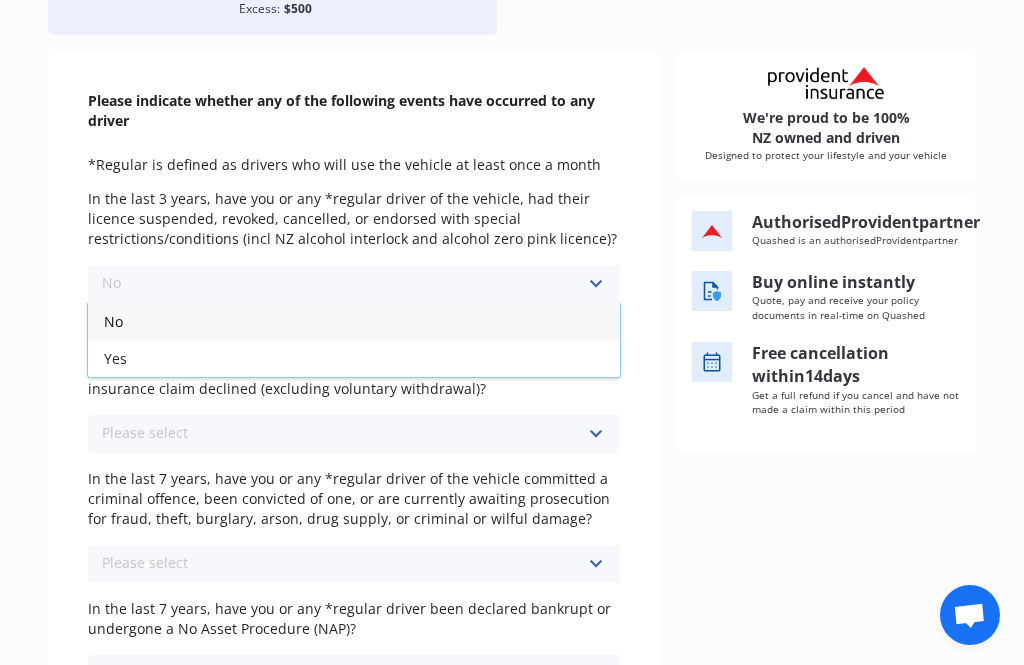 click on "No" at bounding box center [354, 321] 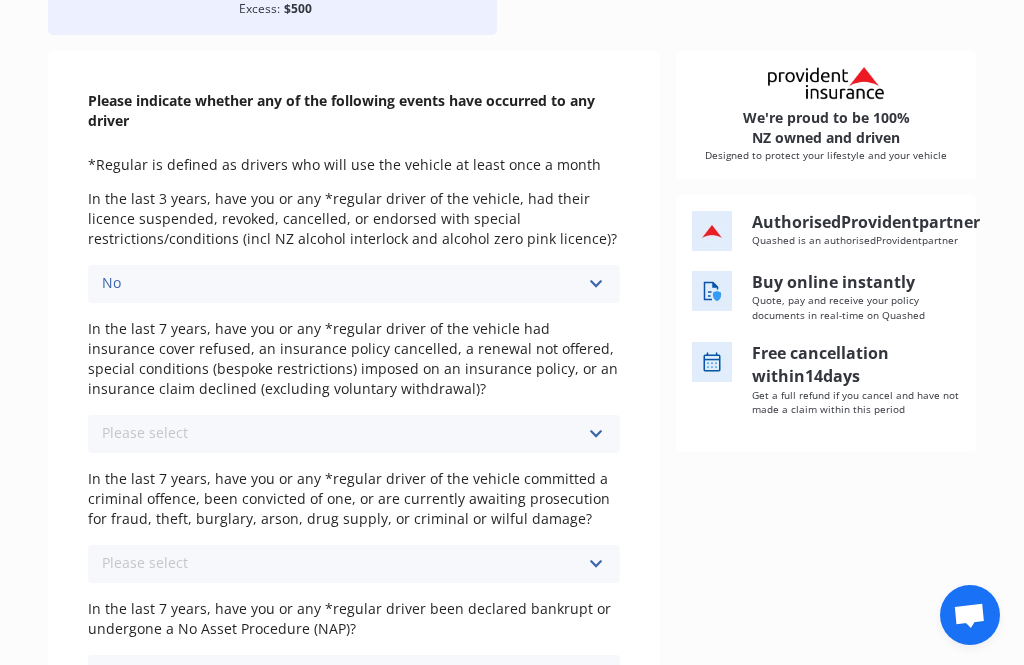 click at bounding box center (595, 434) 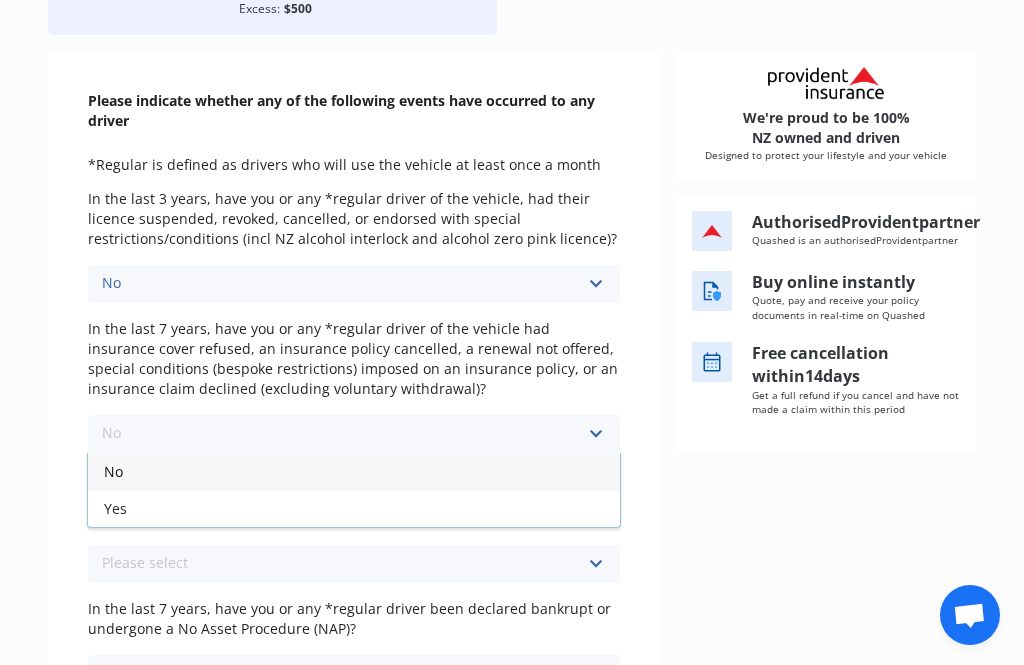 click on "No" at bounding box center (354, 471) 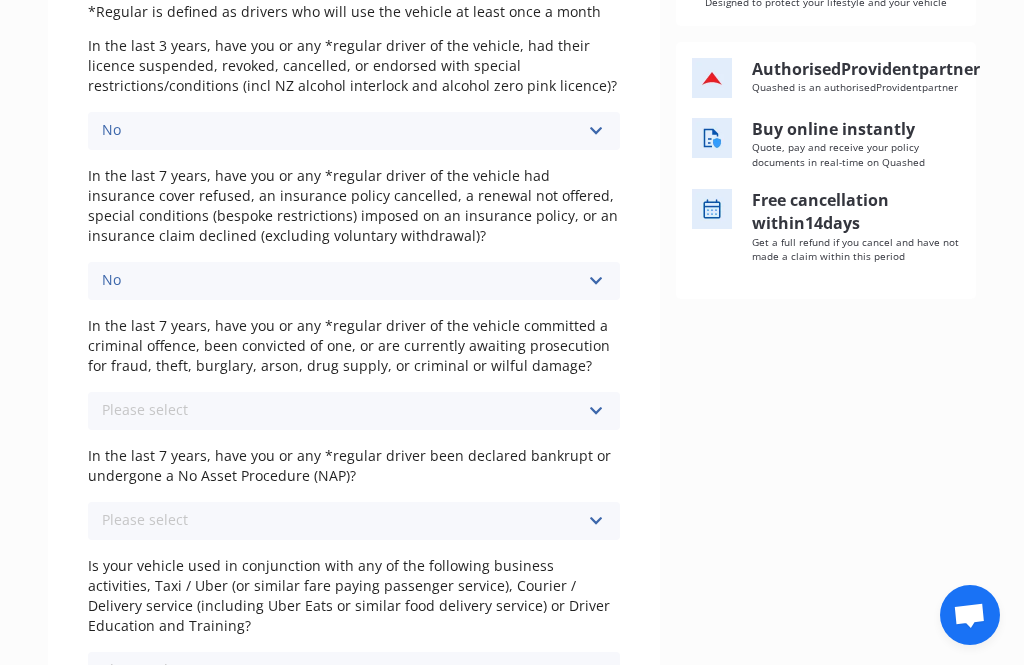scroll, scrollTop: 337, scrollLeft: 0, axis: vertical 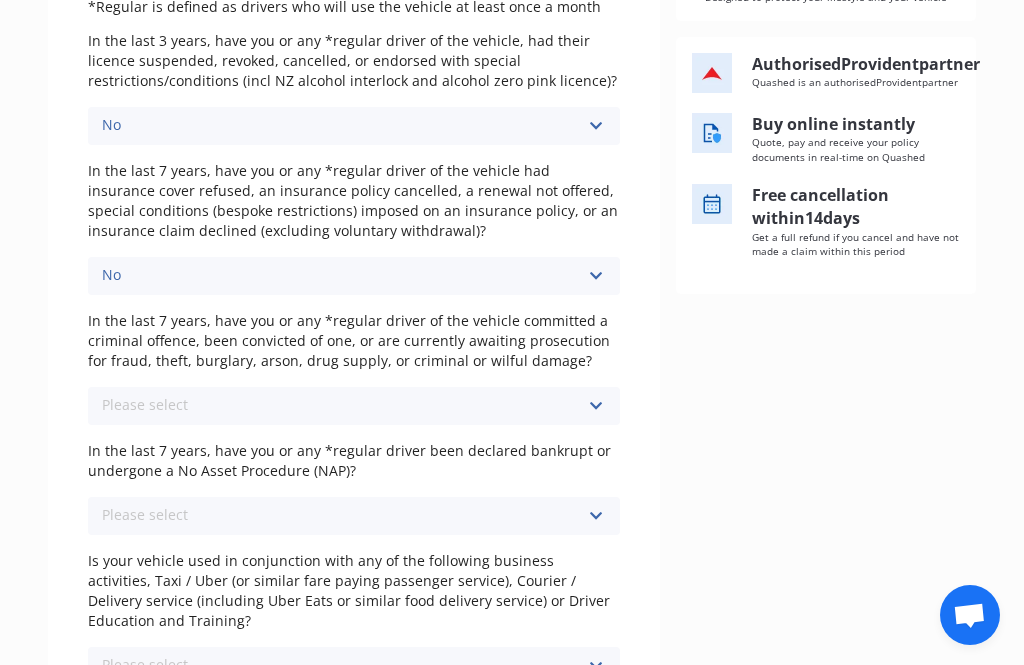 click at bounding box center [595, 406] 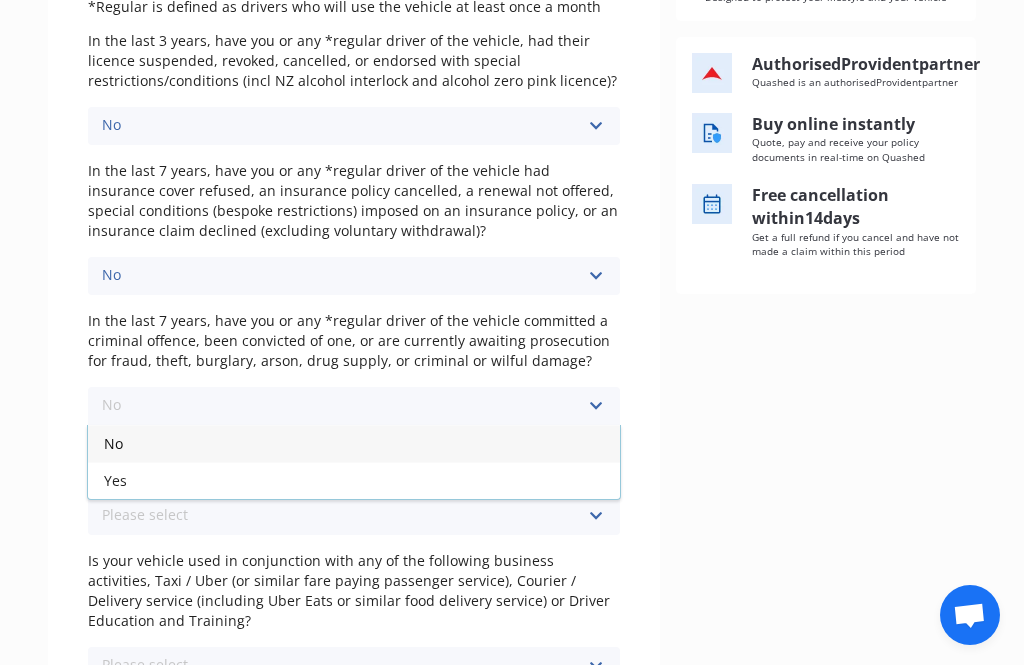 click on "No" at bounding box center (113, 443) 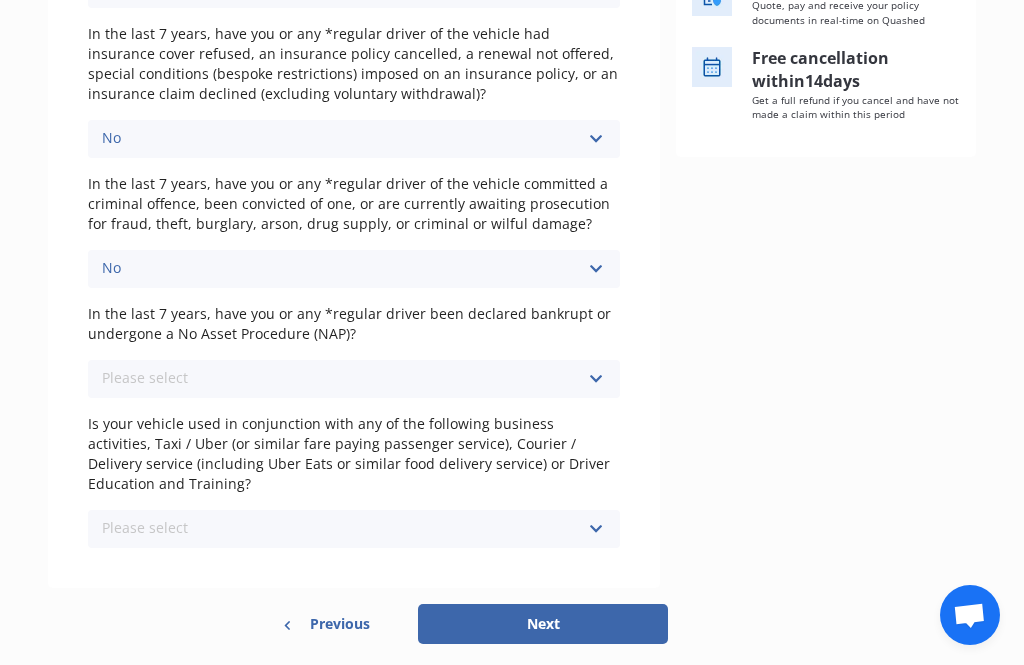 scroll, scrollTop: 483, scrollLeft: 0, axis: vertical 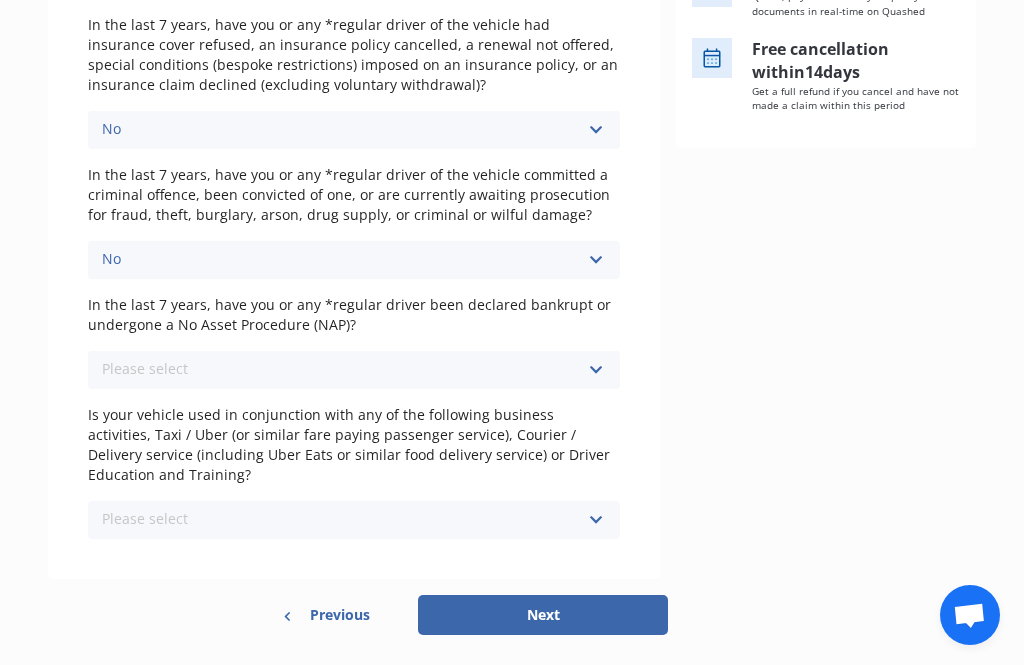 click at bounding box center [595, 370] 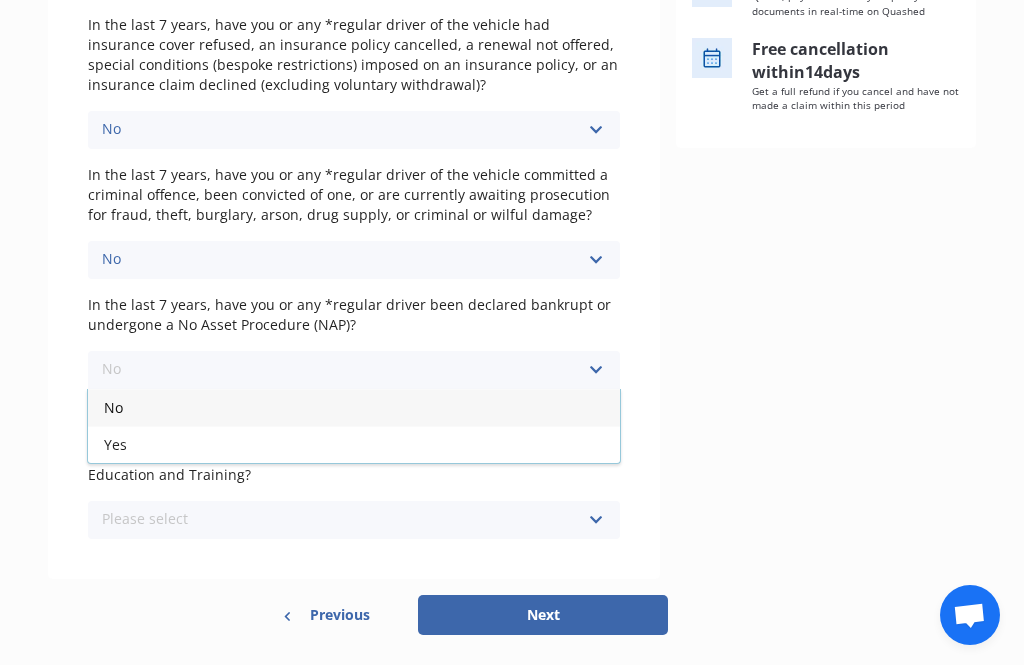 click on "No" at bounding box center (113, 407) 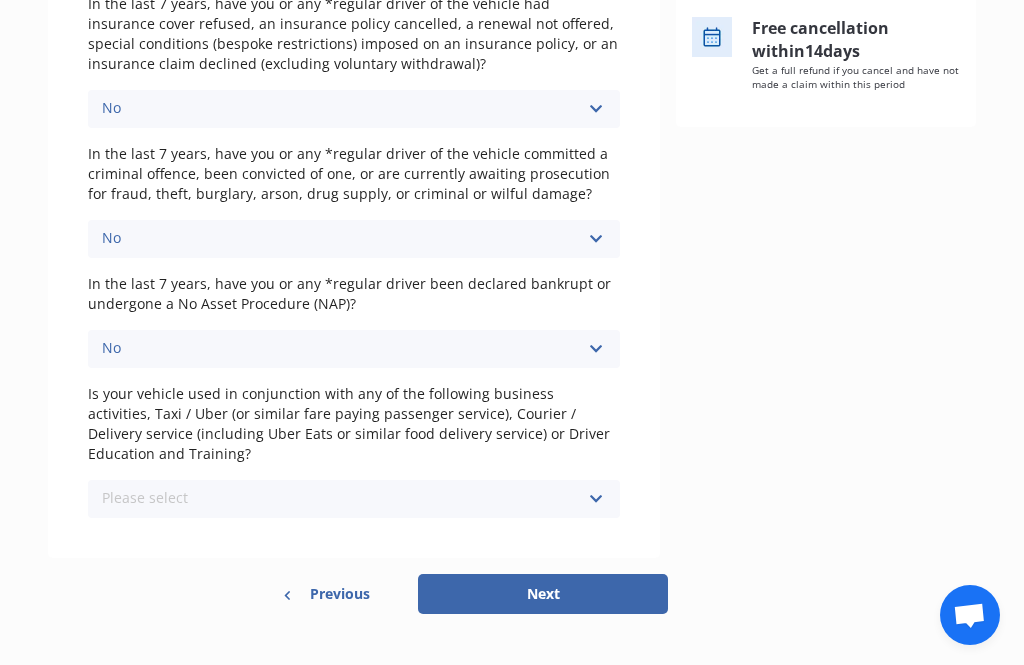 scroll, scrollTop: 503, scrollLeft: 0, axis: vertical 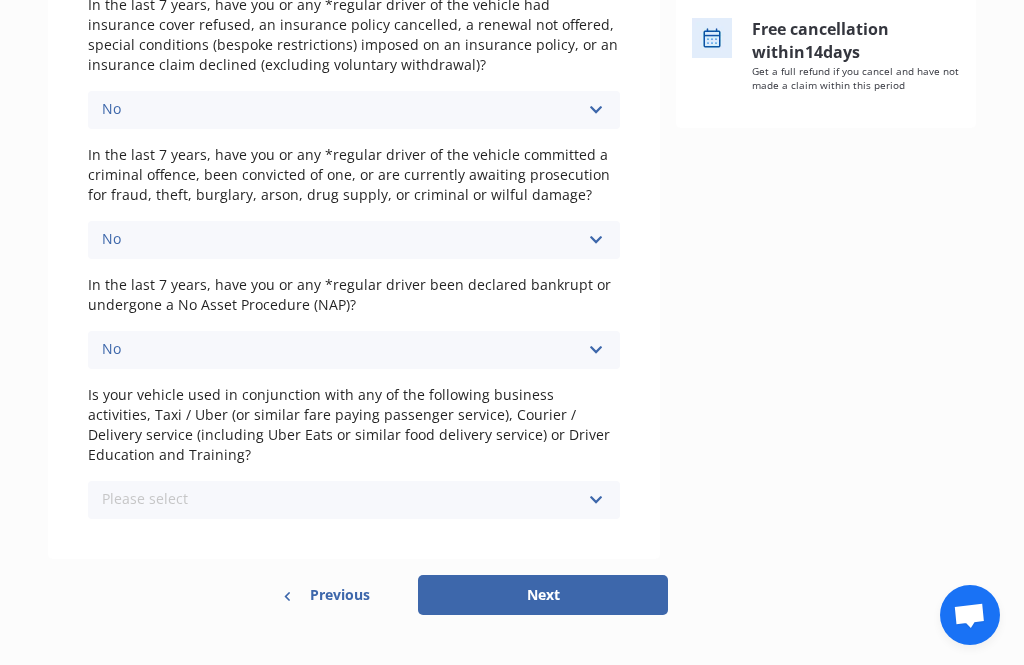 click at bounding box center (595, 500) 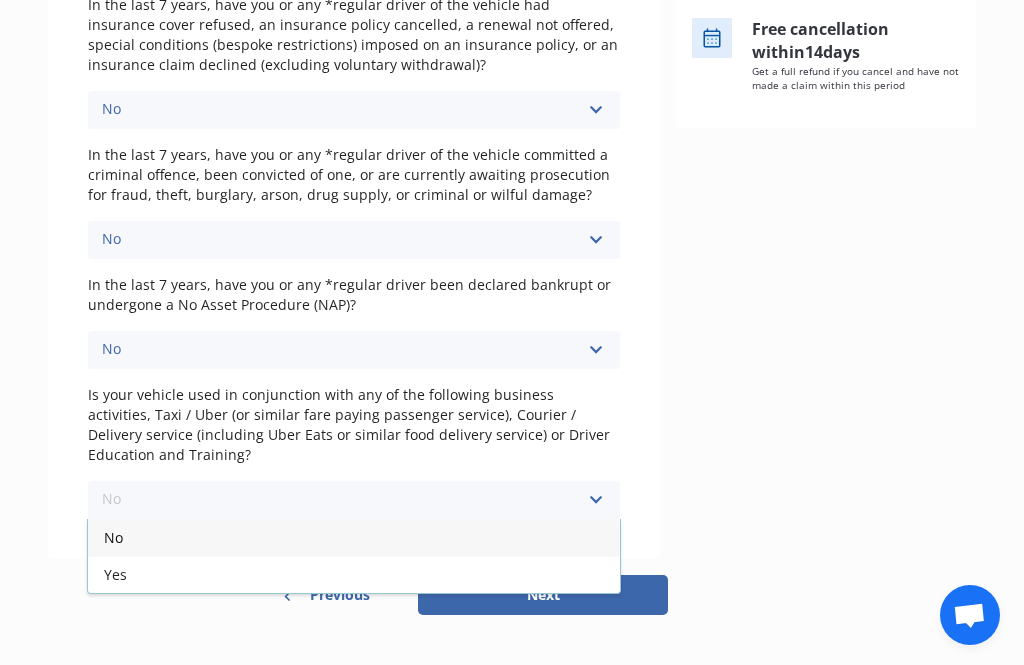 click on "No" at bounding box center [113, 537] 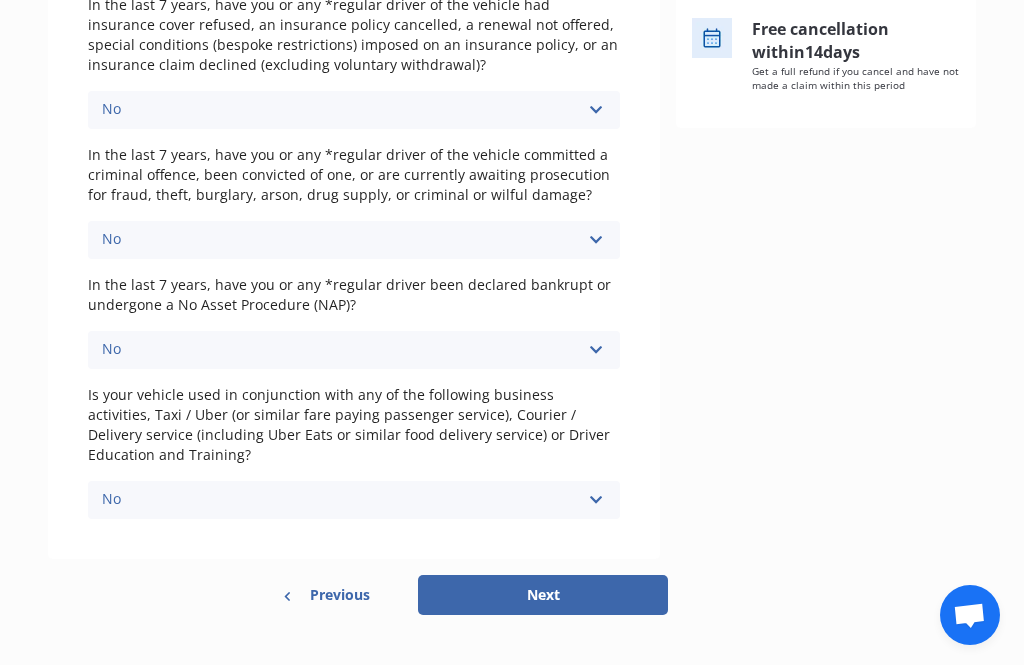 click on "Next" at bounding box center (543, 595) 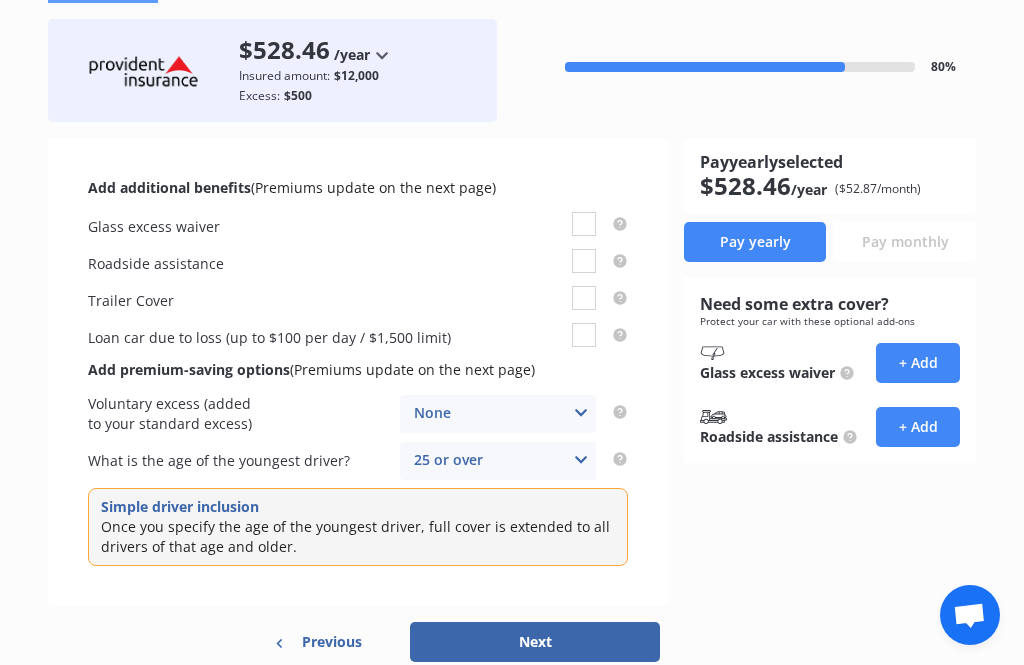 scroll, scrollTop: 93, scrollLeft: 0, axis: vertical 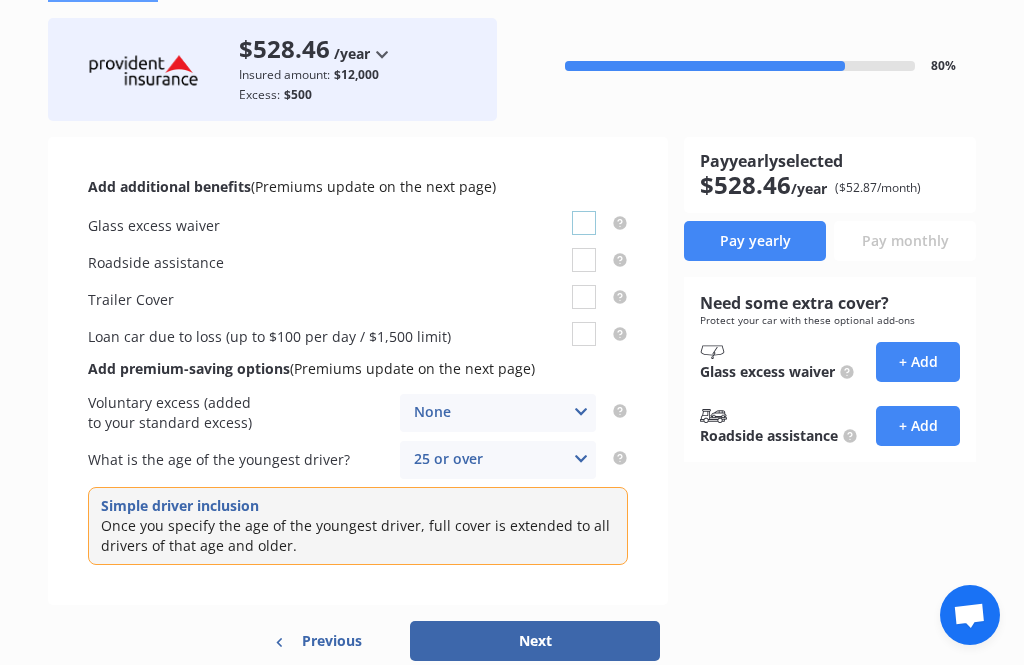click at bounding box center (584, 211) 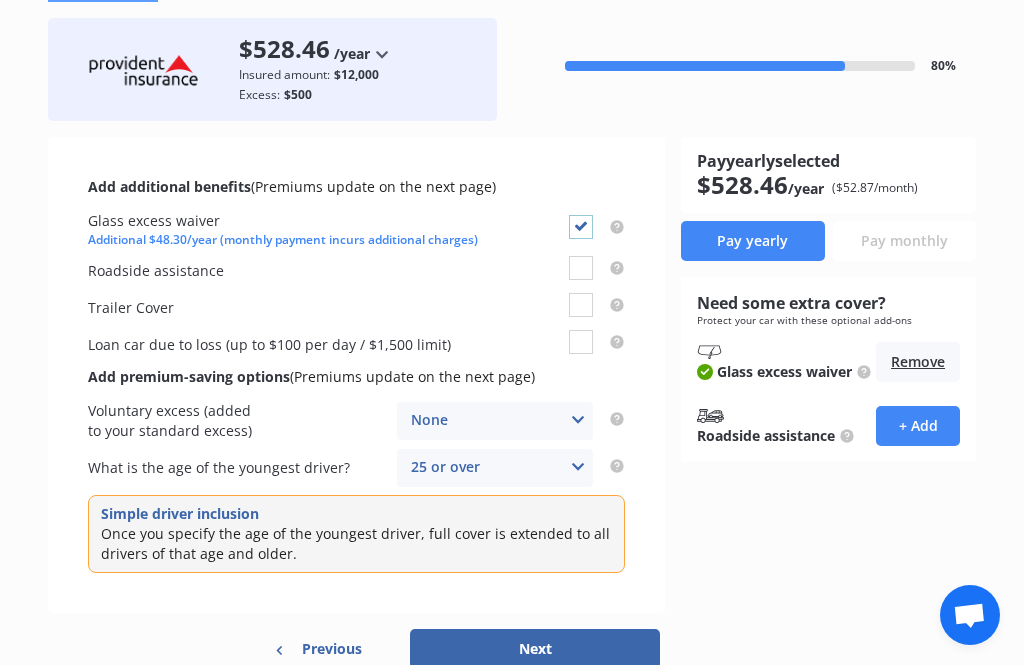 checkbox on "true" 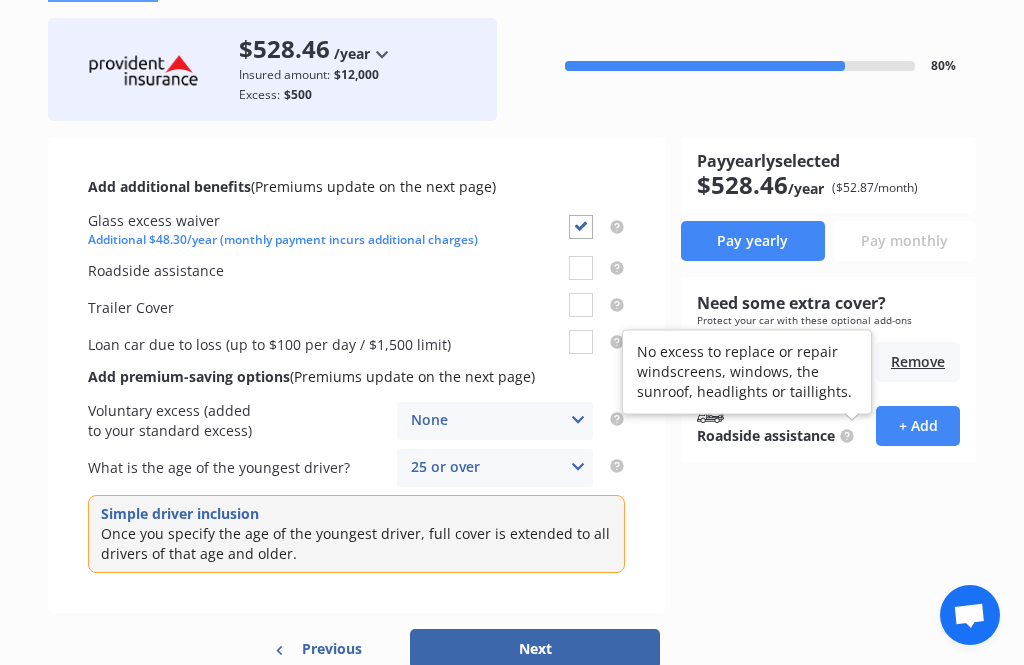 click on "Glass excess waiver" at bounding box center [784, 372] 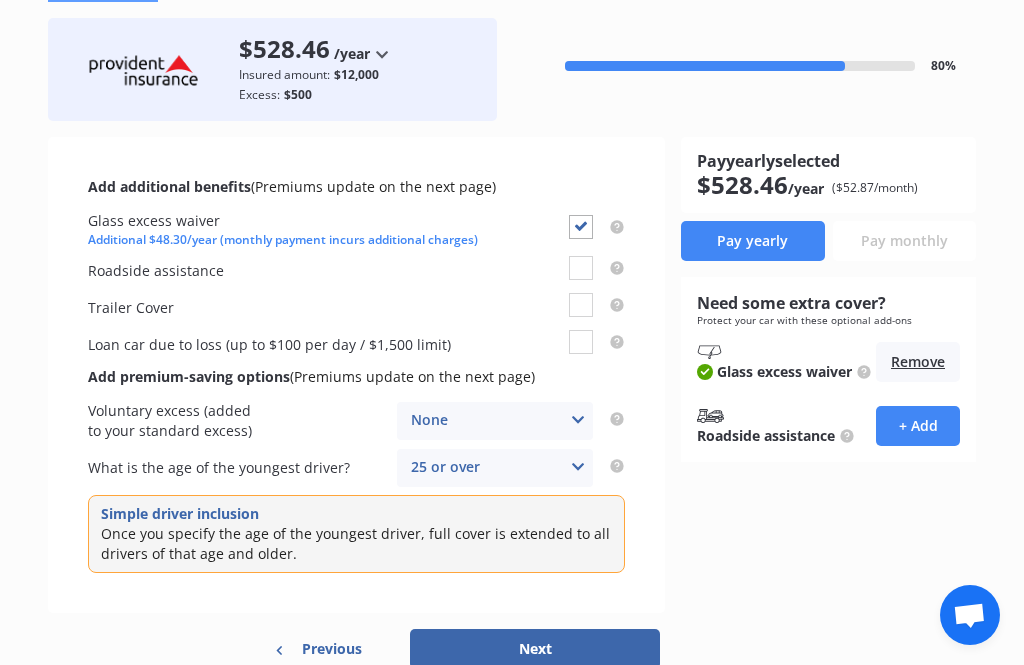 click on "Glass excess waiver" at bounding box center (784, 372) 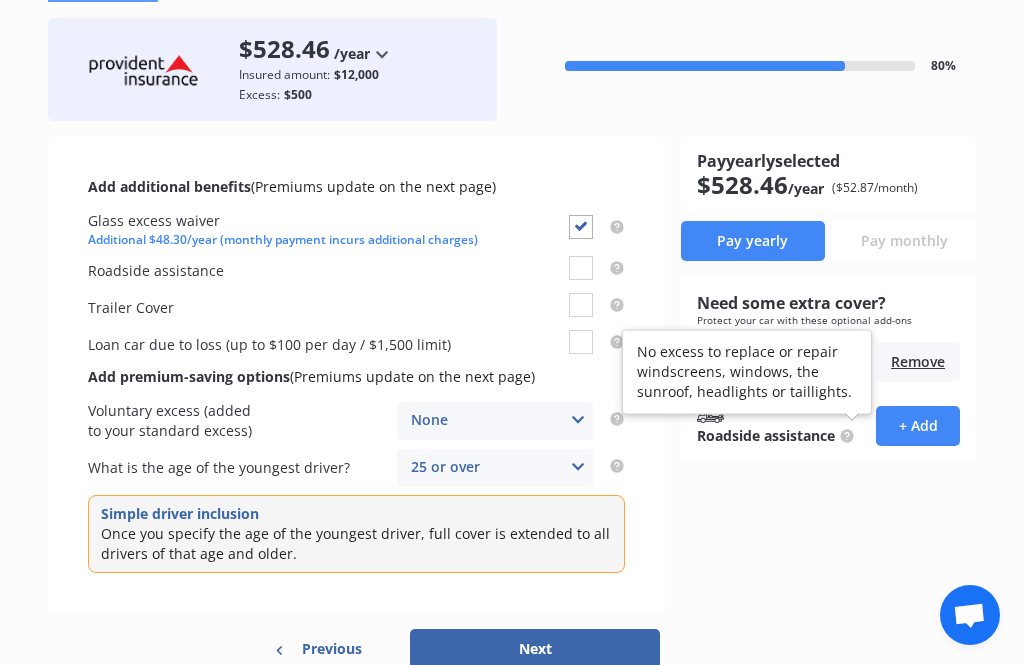 click on "Glass excess waiver" at bounding box center [784, 372] 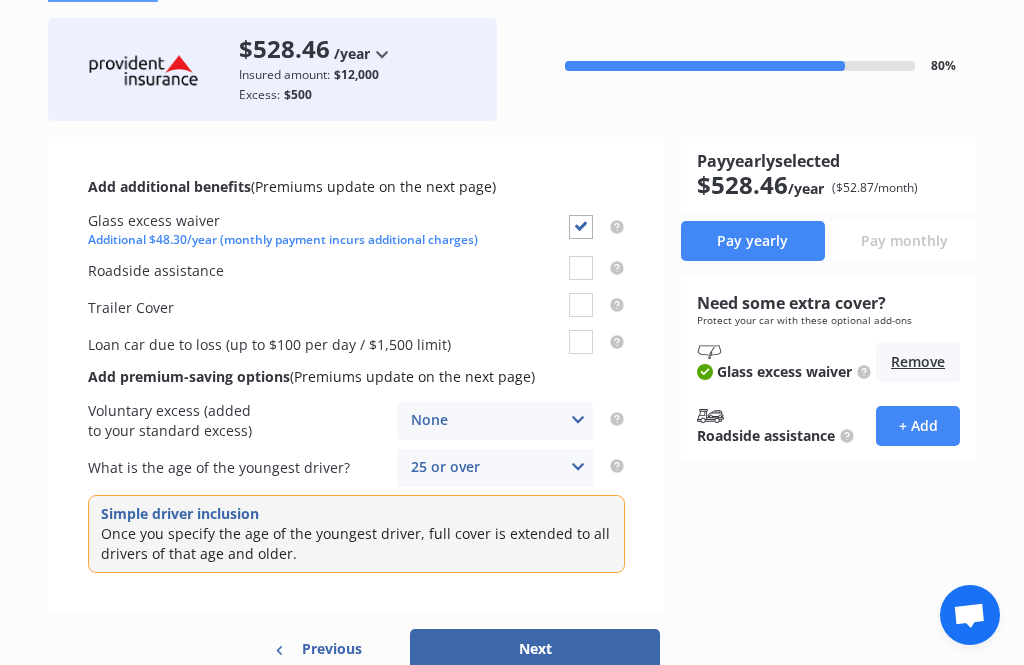 click on "Glass excess waiver" at bounding box center [784, 372] 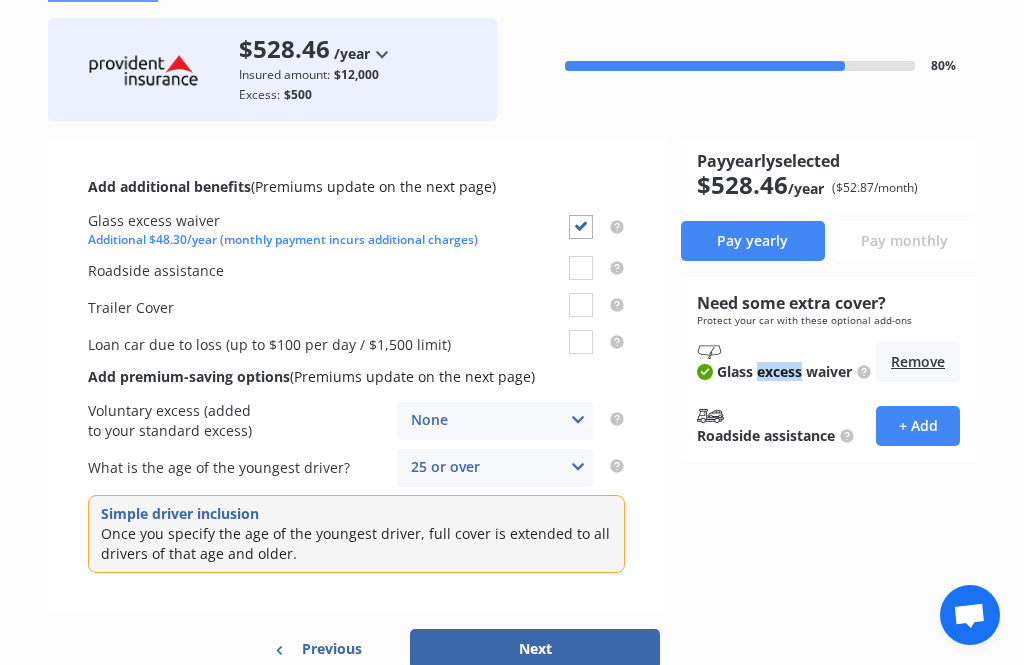 click on "Yearly Monthly $528.46 / yr Provident  Purchase $528.46 /year /year /month Insured amount: $12,000 Excess: $500 80 % Add additional benefits  (Premiums update on the next page) Glass excess waiver  Additional $48.30/year (monthly payment incurs additional charges) Roadside assistance  Trailer Cover  Loan car due to loss (up to $100 per day / $1,500 limit)  Add premium-saving options  (Premiums update on the next page) Voluntary excess (added to your standard excess)  None None $200 $450 $700 $950 $1,200 $1,700 What is the age of the youngest driver?  25 or over 16 17 18 19 20 21 22 23 24 25 or over Simple driver inclusion Once you specify the age of the youngest driver, full cover is extended to all drivers of that age and older. Pay  yearly  selected $ 528.46 /year ($ 52.87 /month) Pay yearly Pay monthly Need some extra cover? Protect your car with these optional add-ons Glass excess waiver Remove Roadside assistance + Add Previous Next Connecting you in real-time to complete your purchase with... Go to" at bounding box center [512, 344] 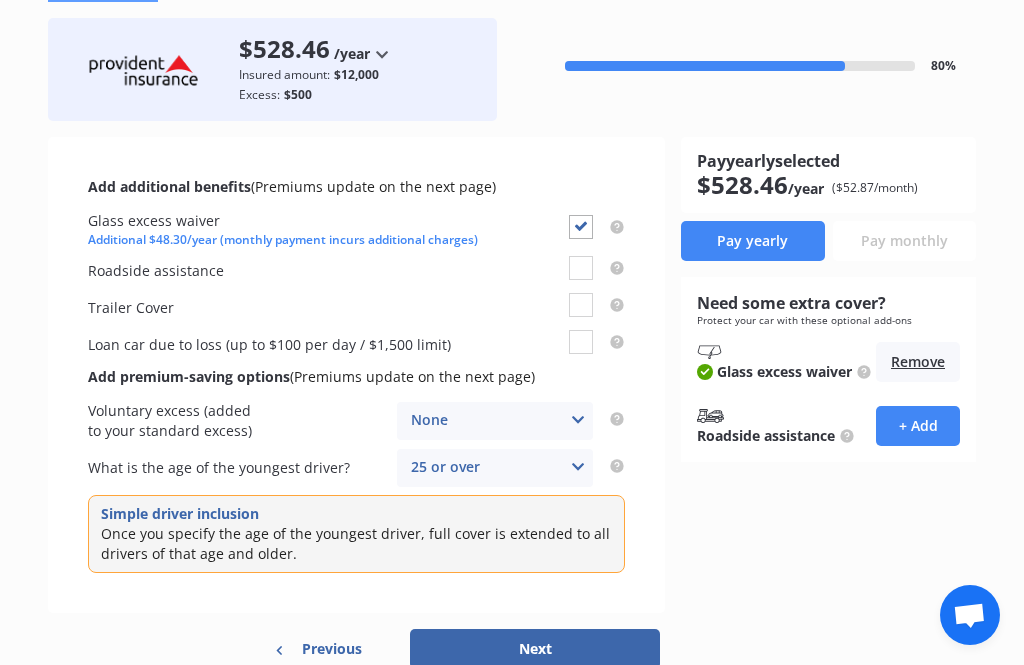 click on "25 or over 16 17 18 19 20 21 22 23 24 25 or over" at bounding box center (495, 468) 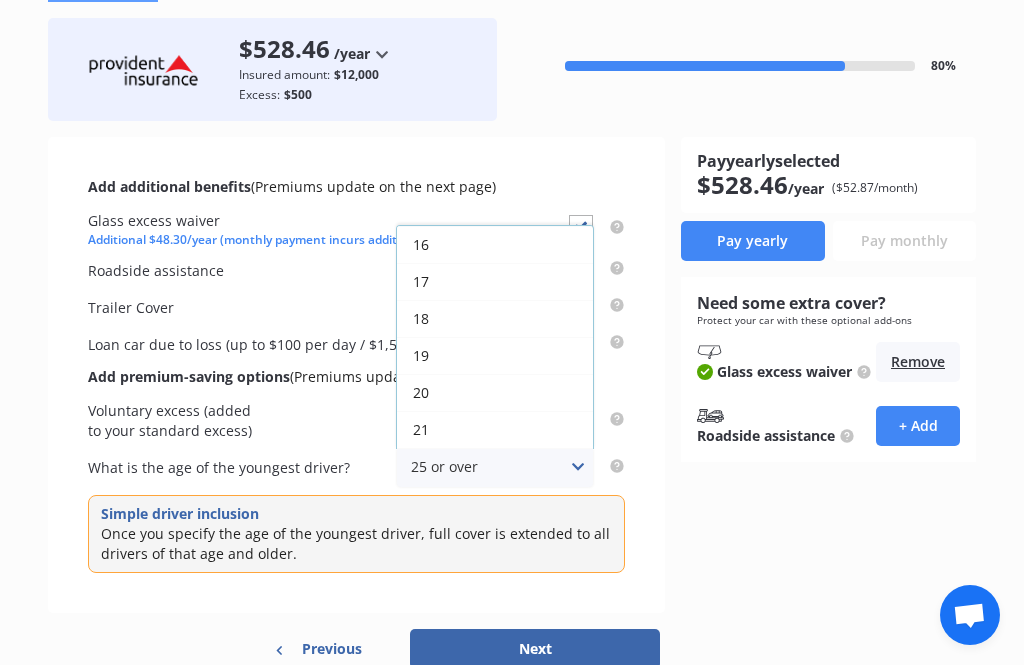 scroll, scrollTop: 146, scrollLeft: 0, axis: vertical 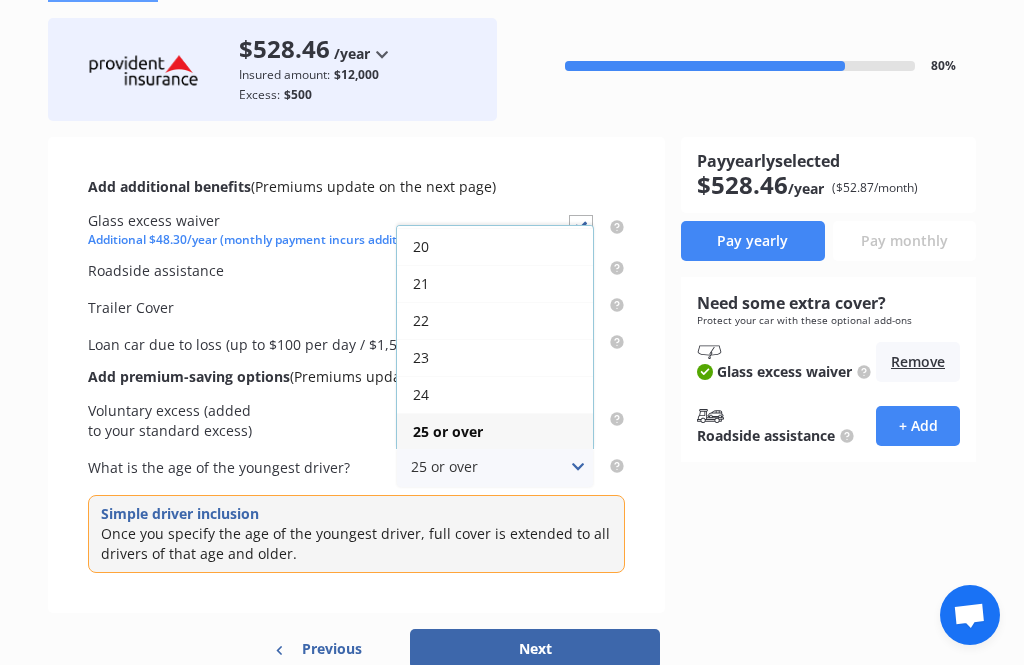 click on "25 or over 16 17 18 19 20 21 22 23 24 25 or over" at bounding box center [495, 468] 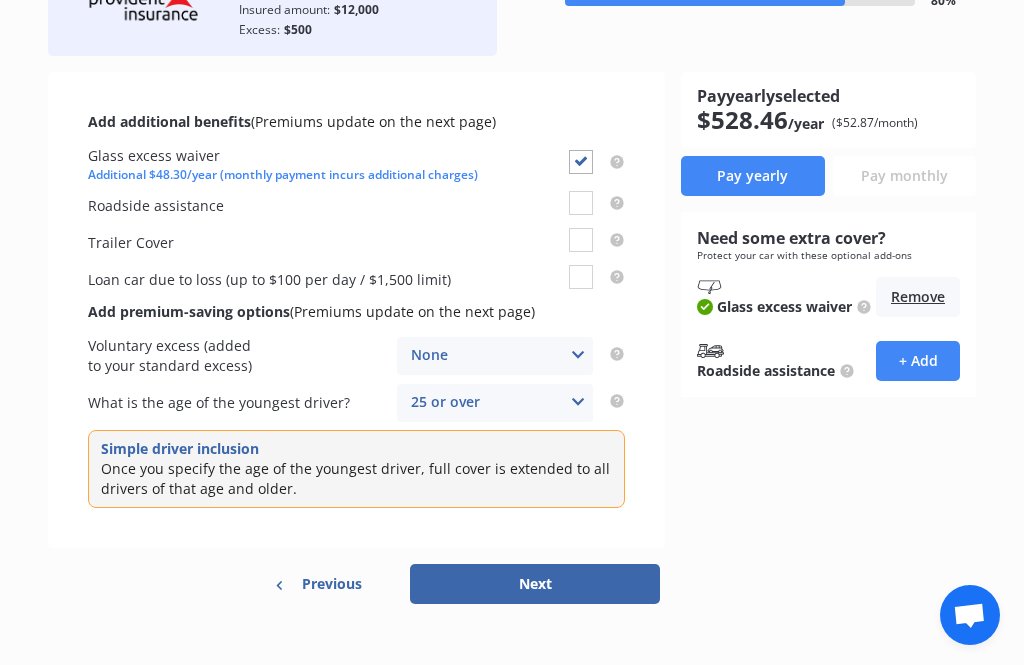 scroll, scrollTop: 158, scrollLeft: 0, axis: vertical 